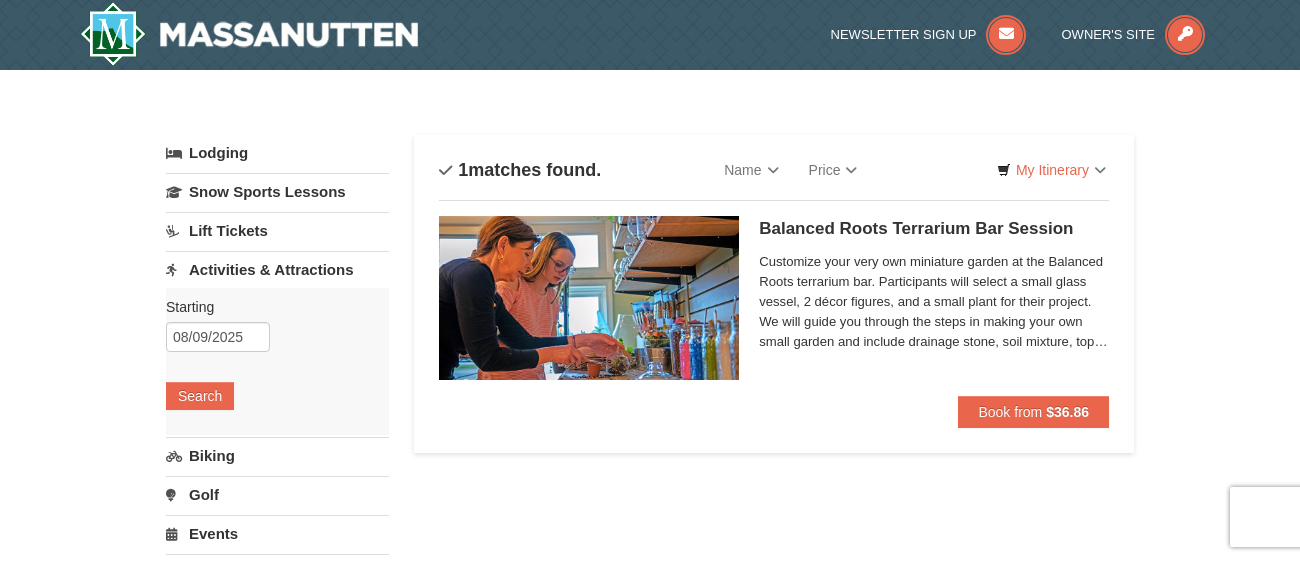 scroll, scrollTop: 0, scrollLeft: 0, axis: both 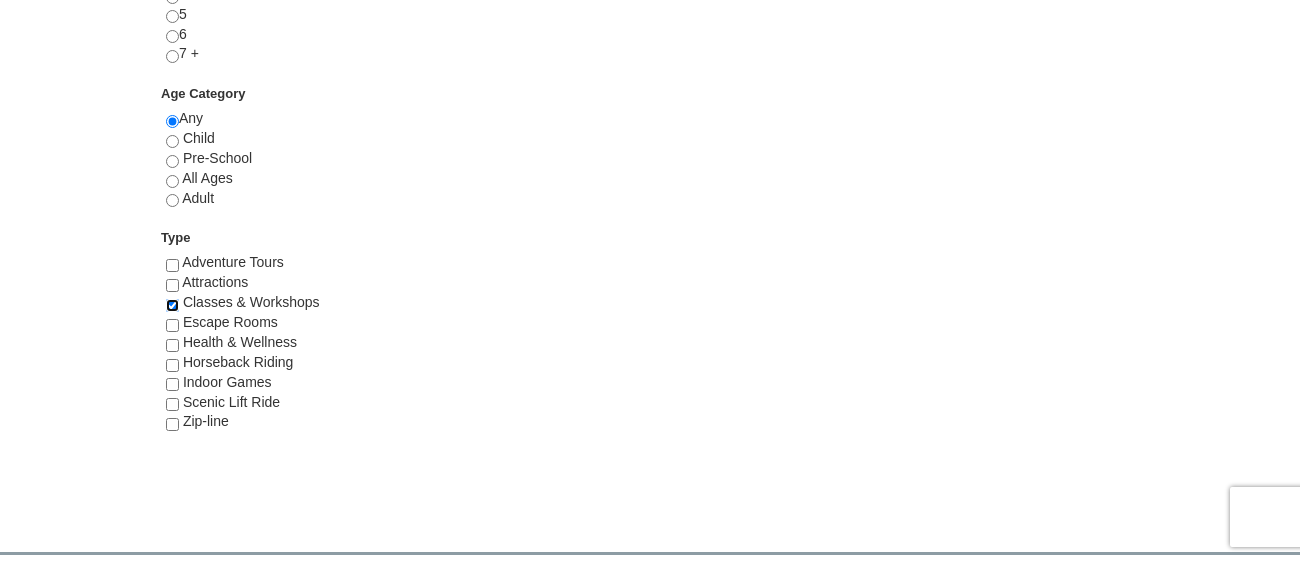 click at bounding box center [172, 305] 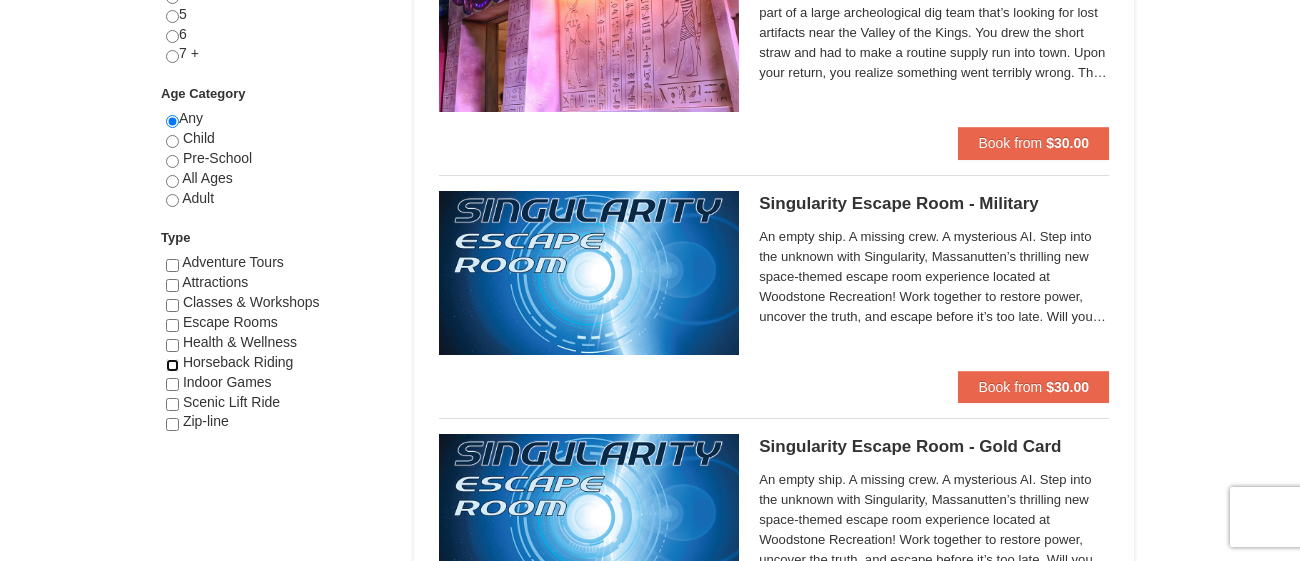 click at bounding box center [172, 365] 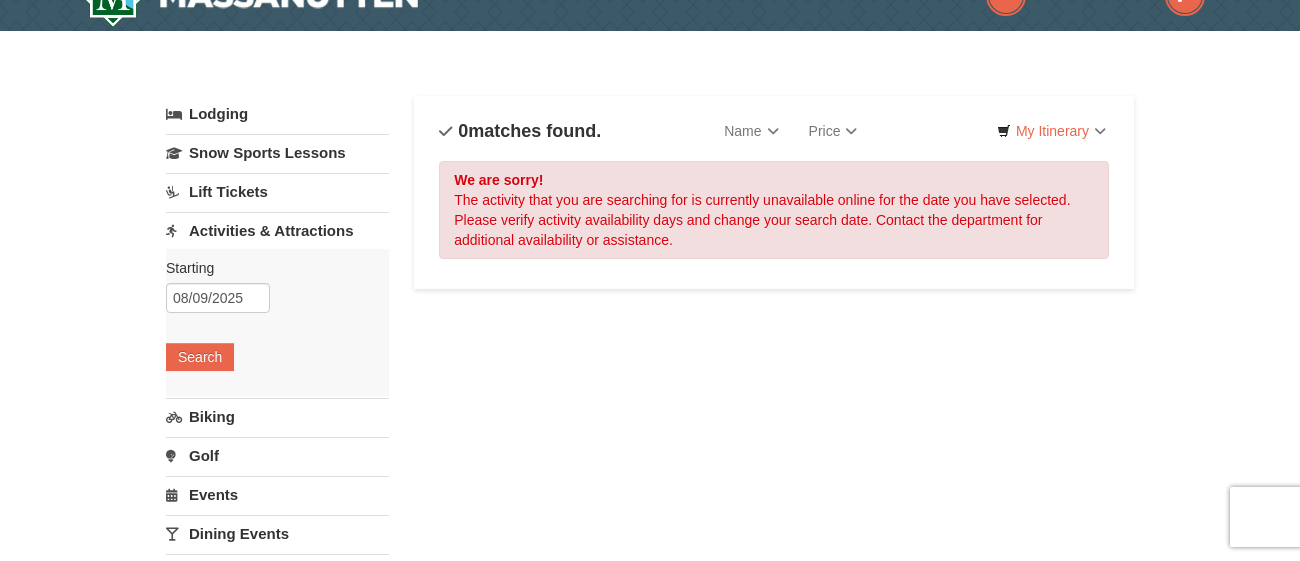 scroll, scrollTop: 119, scrollLeft: 0, axis: vertical 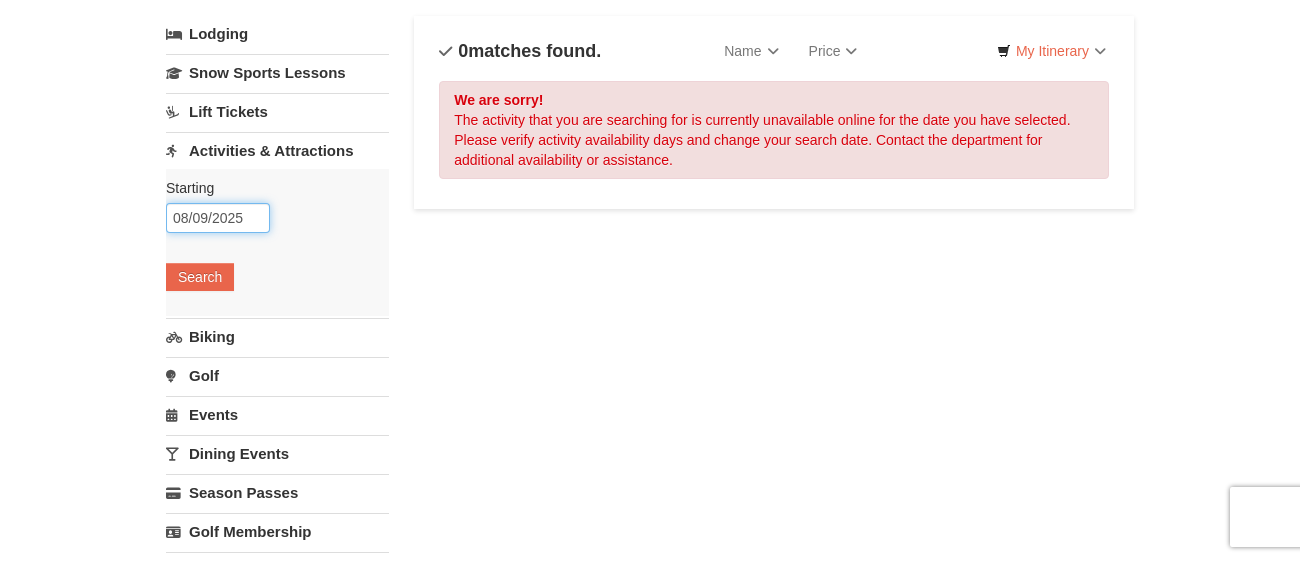 click on "08/09/2025" at bounding box center [218, 218] 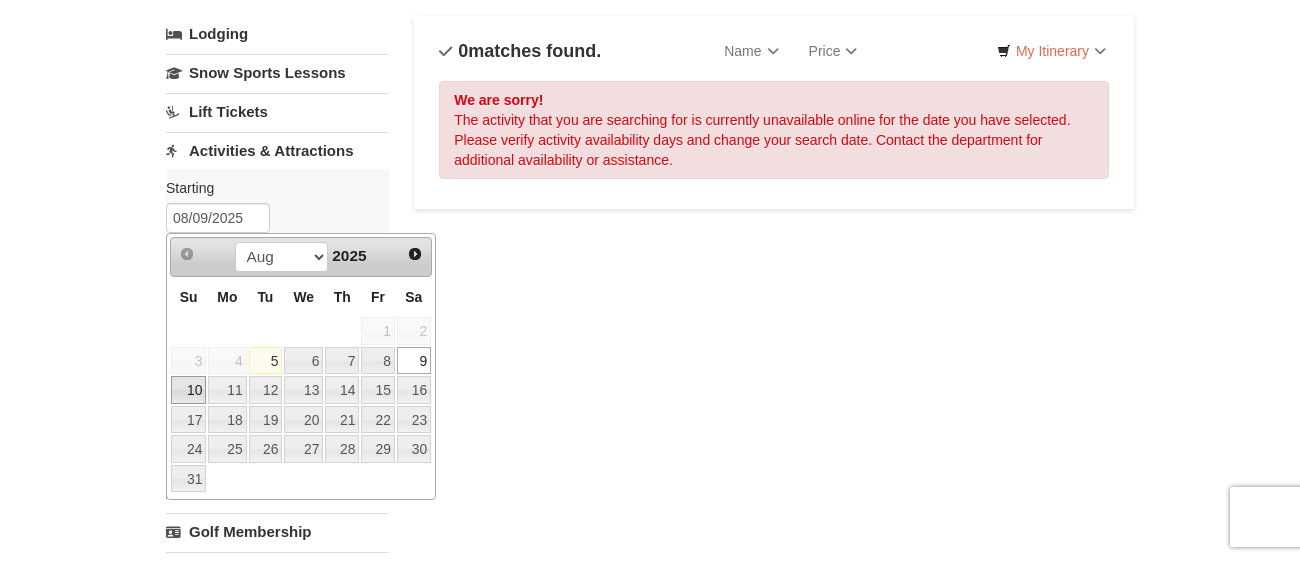 click on "10" at bounding box center (188, 390) 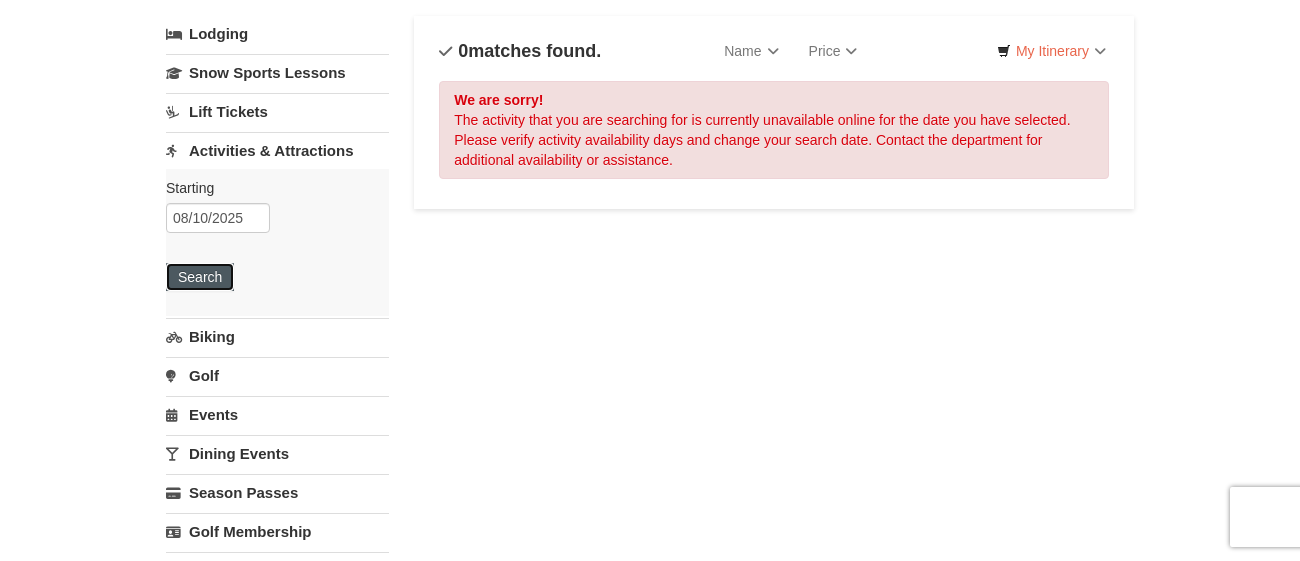 click on "Search" at bounding box center [200, 277] 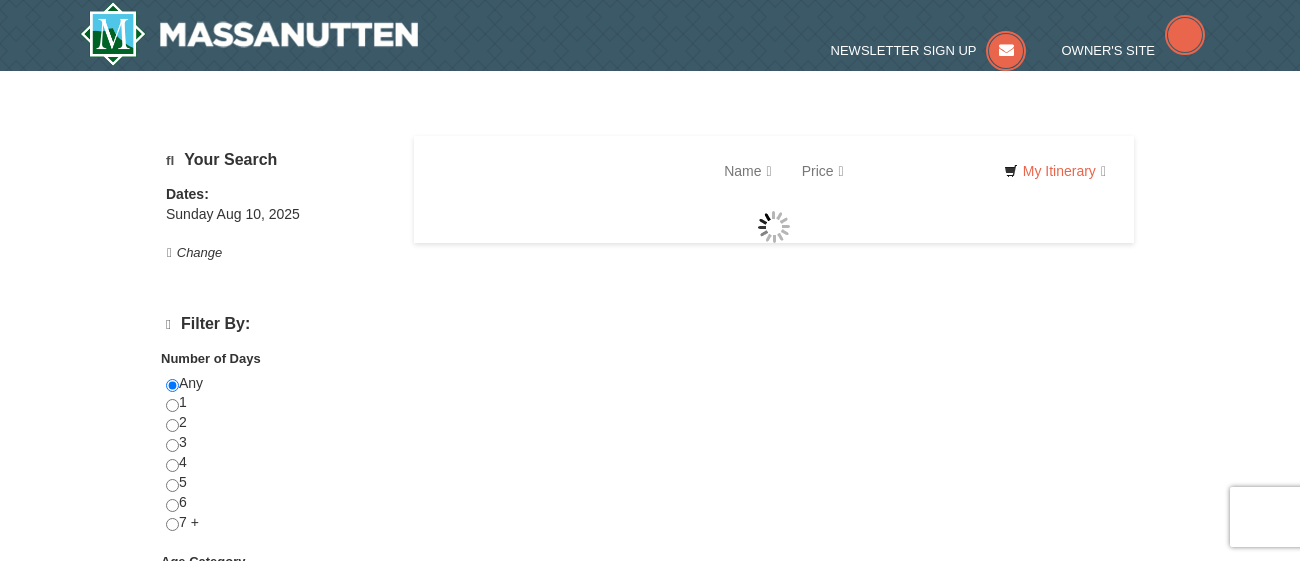 scroll, scrollTop: 0, scrollLeft: 0, axis: both 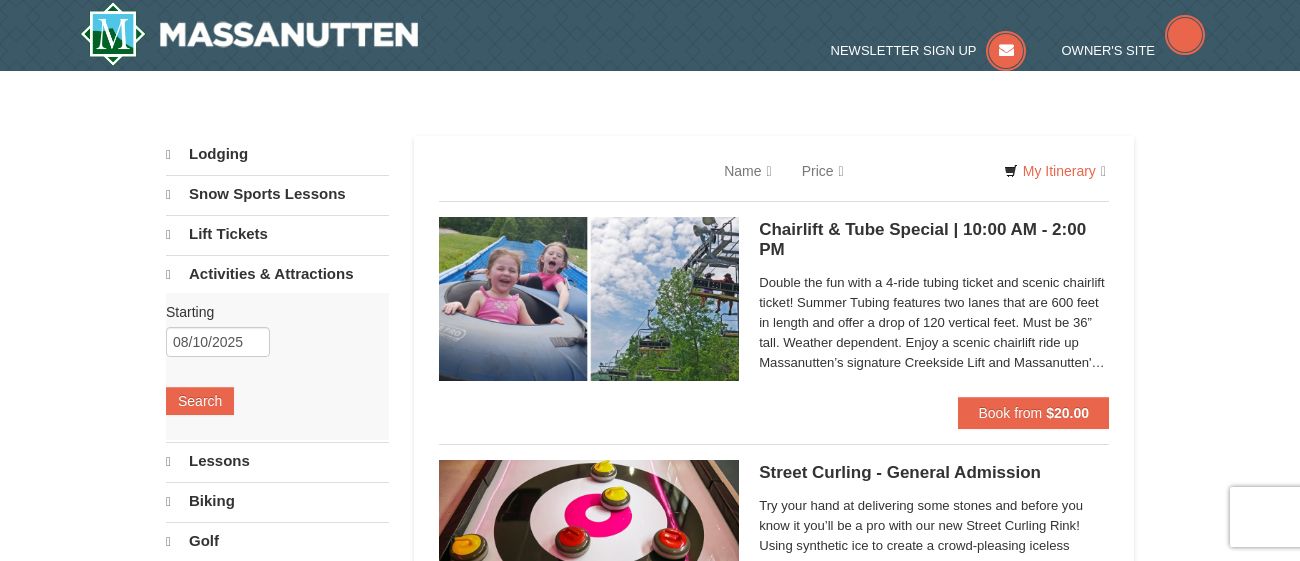 select on "8" 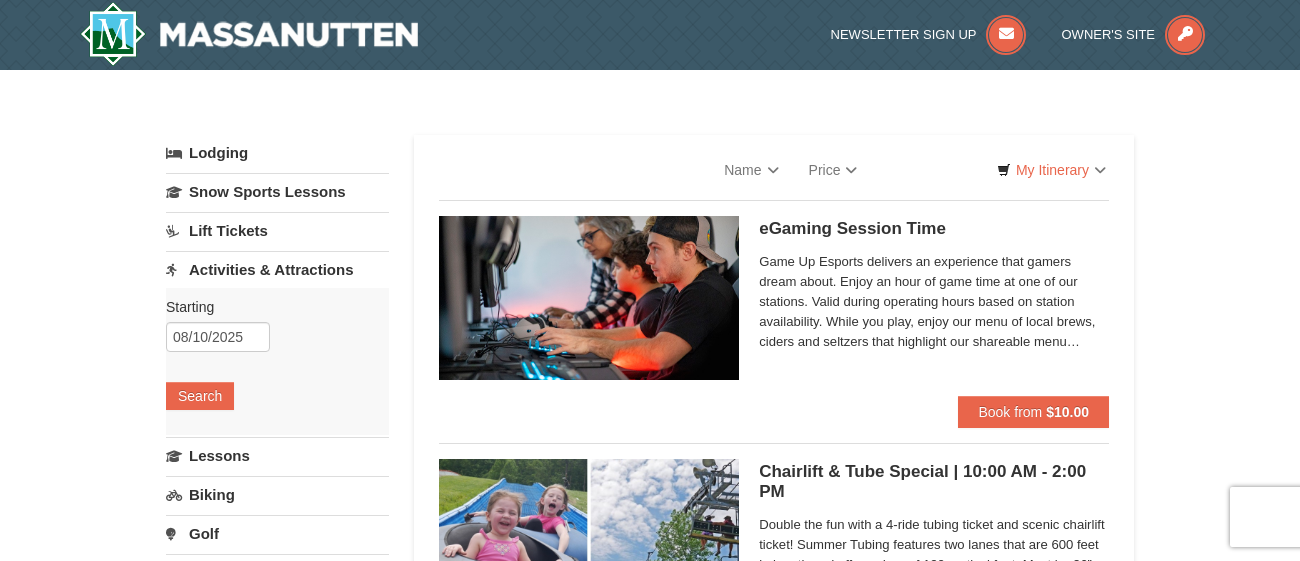 scroll, scrollTop: 0, scrollLeft: 0, axis: both 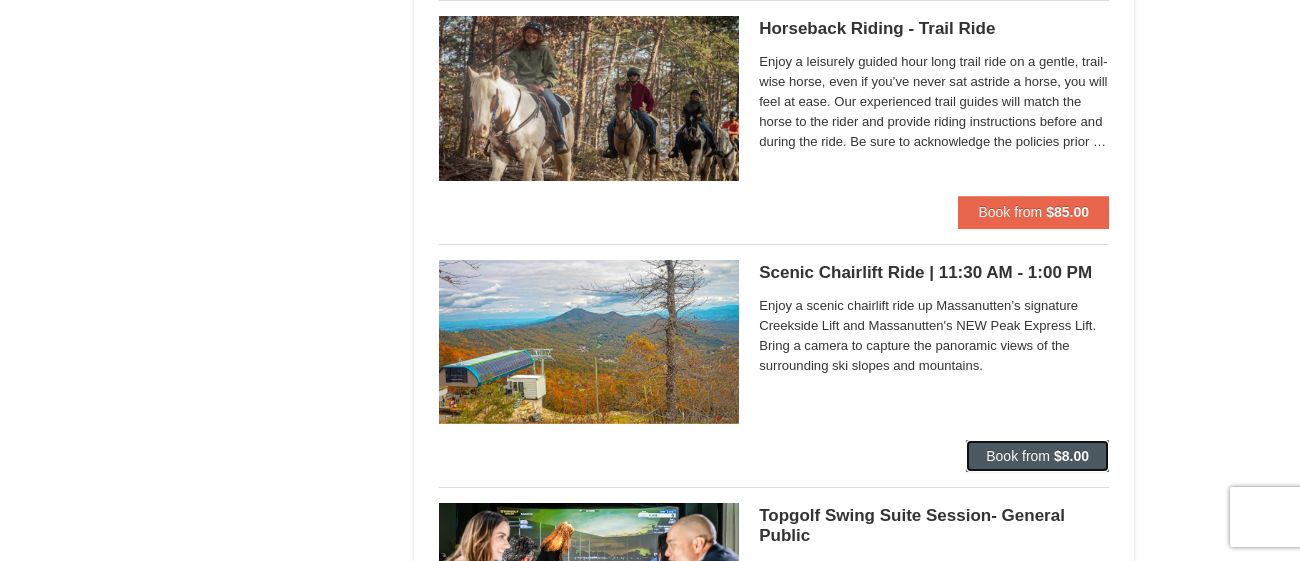 click on "Book from" at bounding box center (1018, 456) 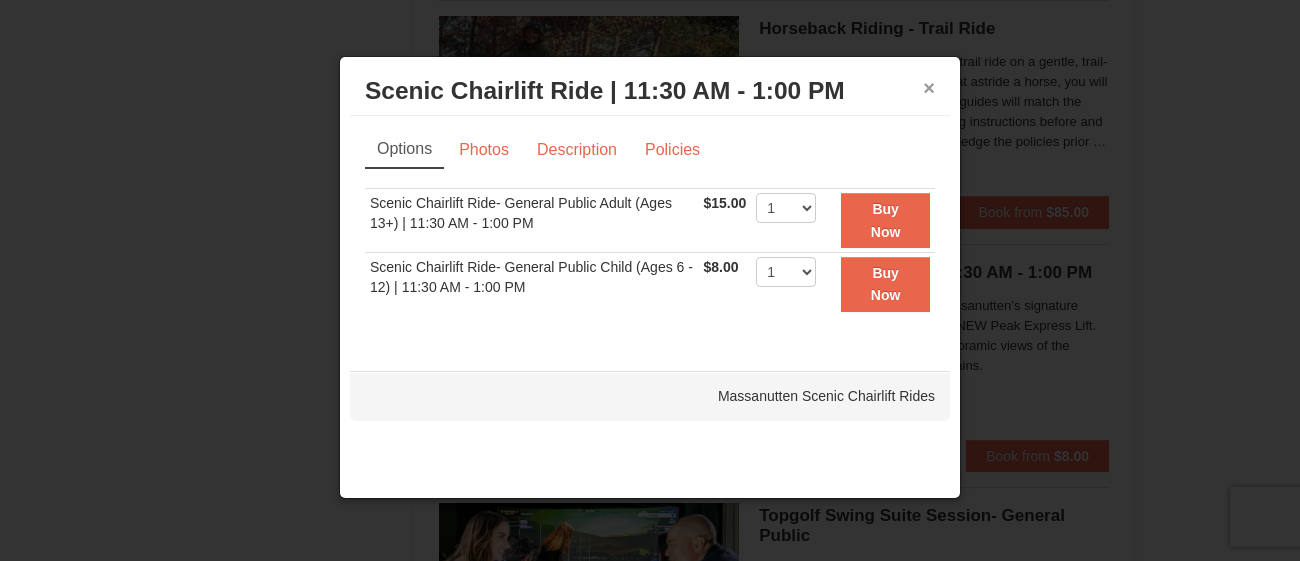 click on "×" at bounding box center (929, 88) 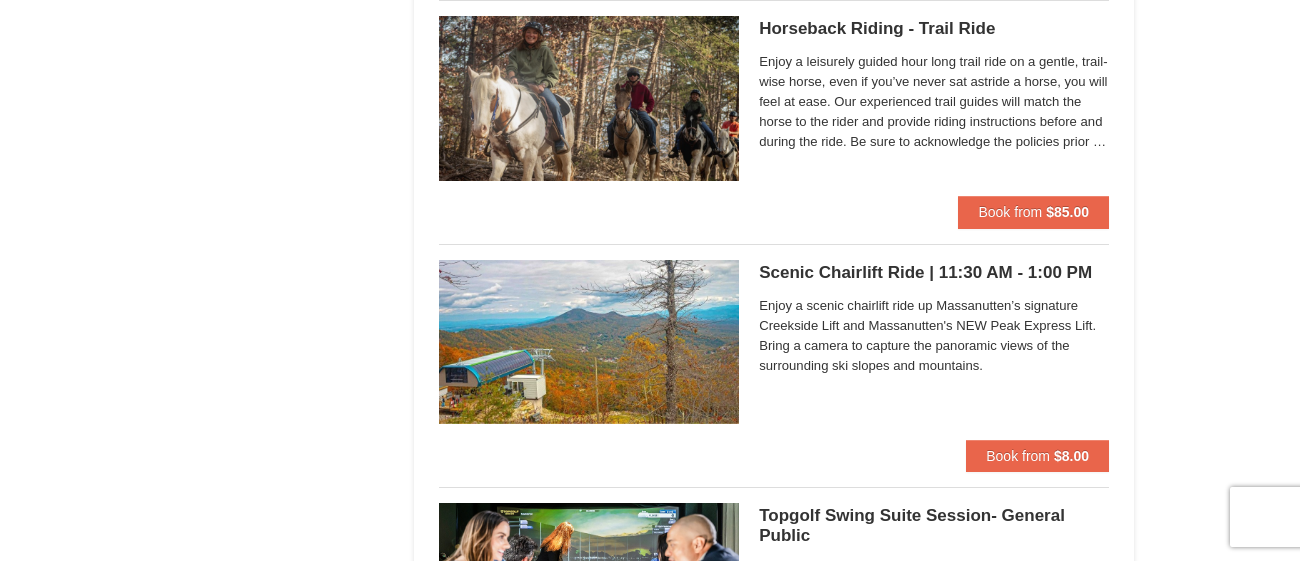 scroll, scrollTop: 2917, scrollLeft: 0, axis: vertical 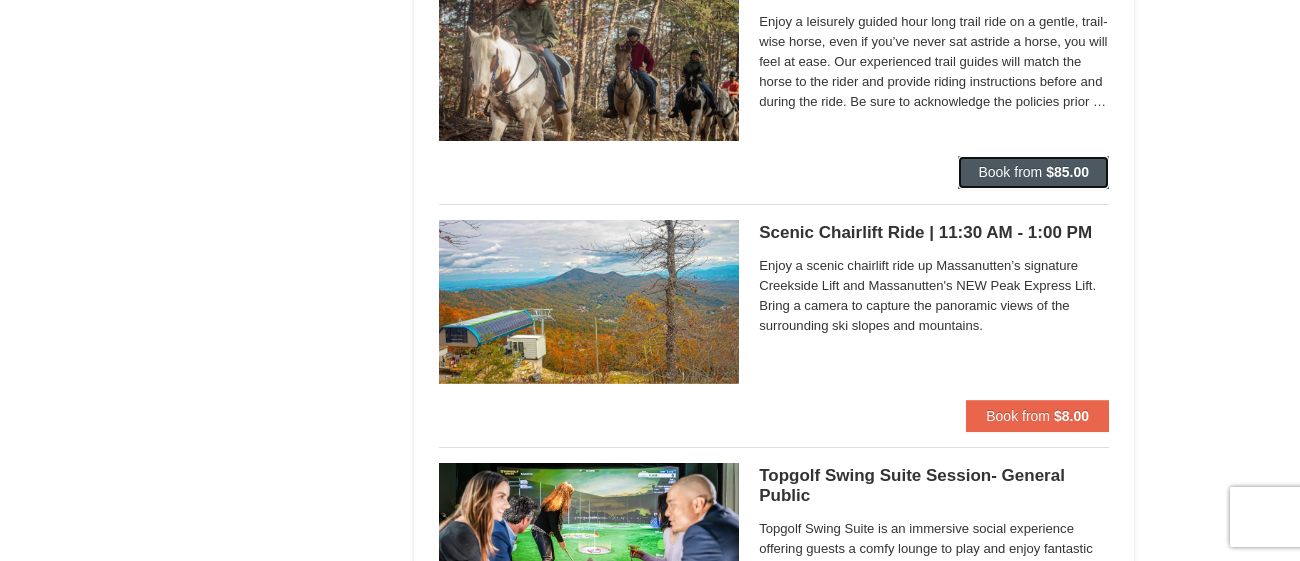 click on "Book from" at bounding box center [1010, 172] 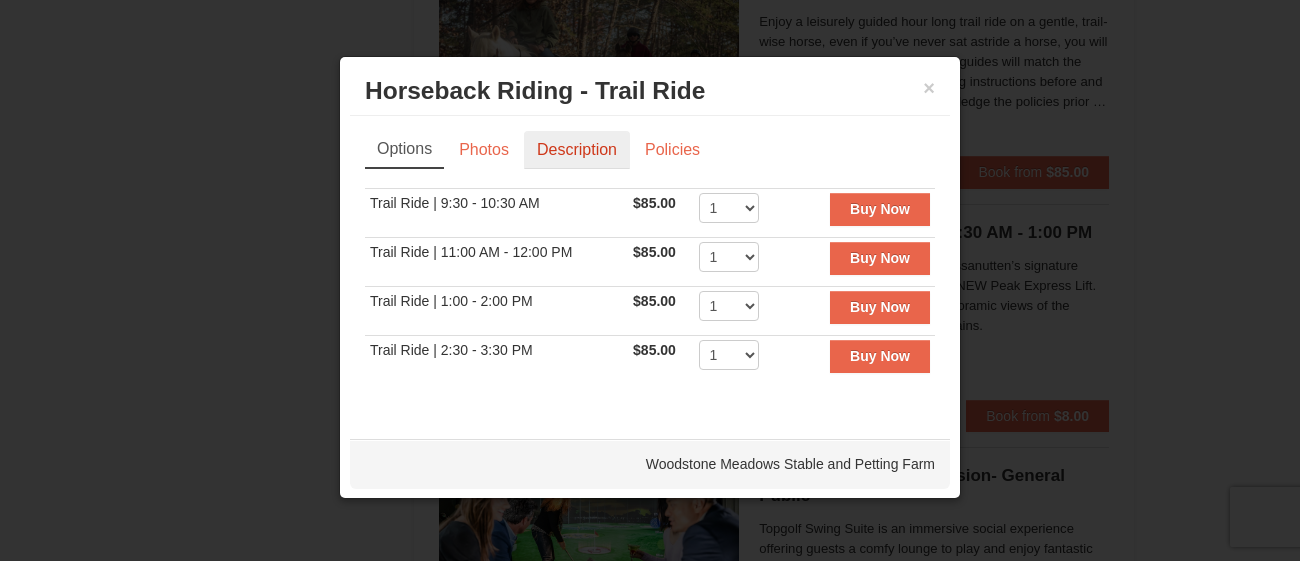click on "Description" at bounding box center [577, 150] 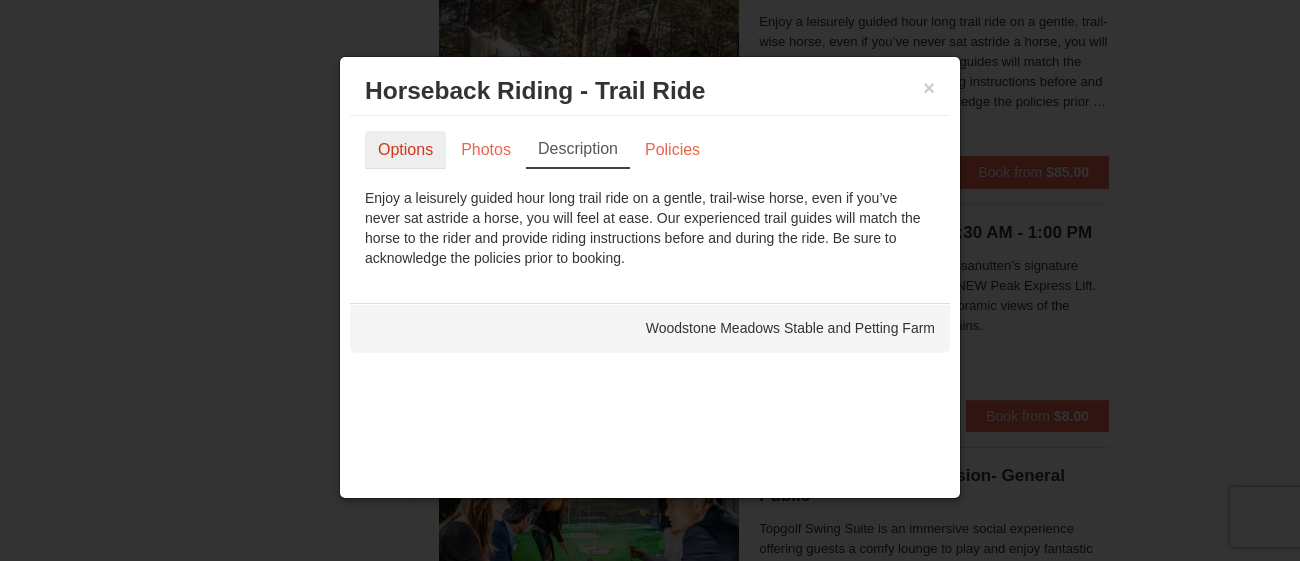 click on "Options" at bounding box center [405, 150] 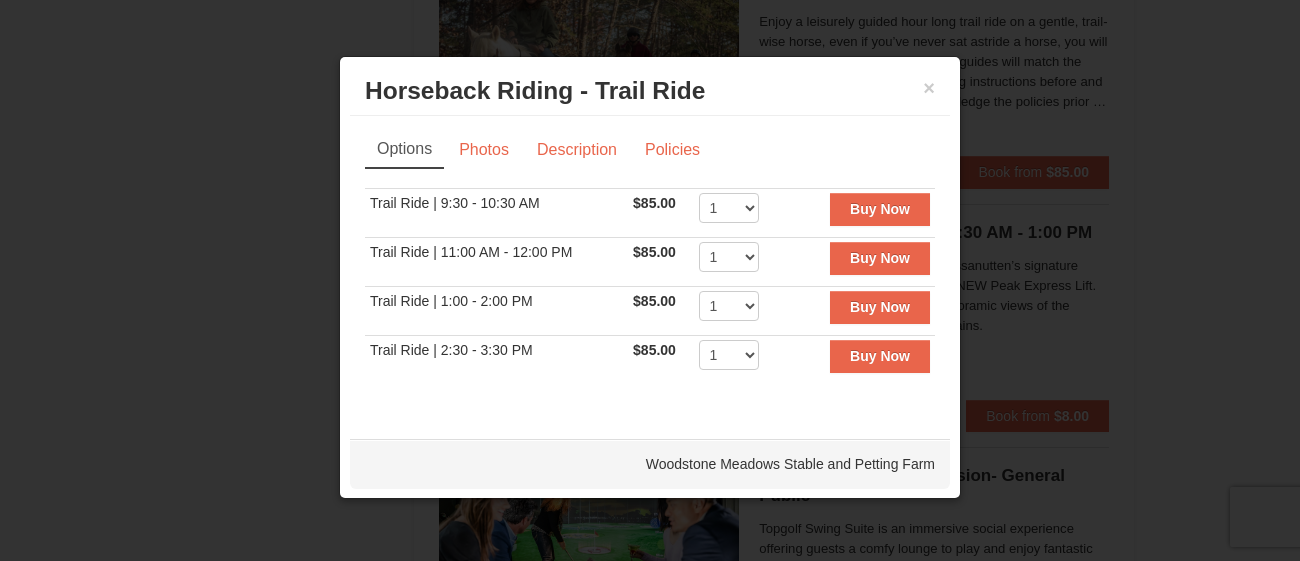 click at bounding box center [650, 280] 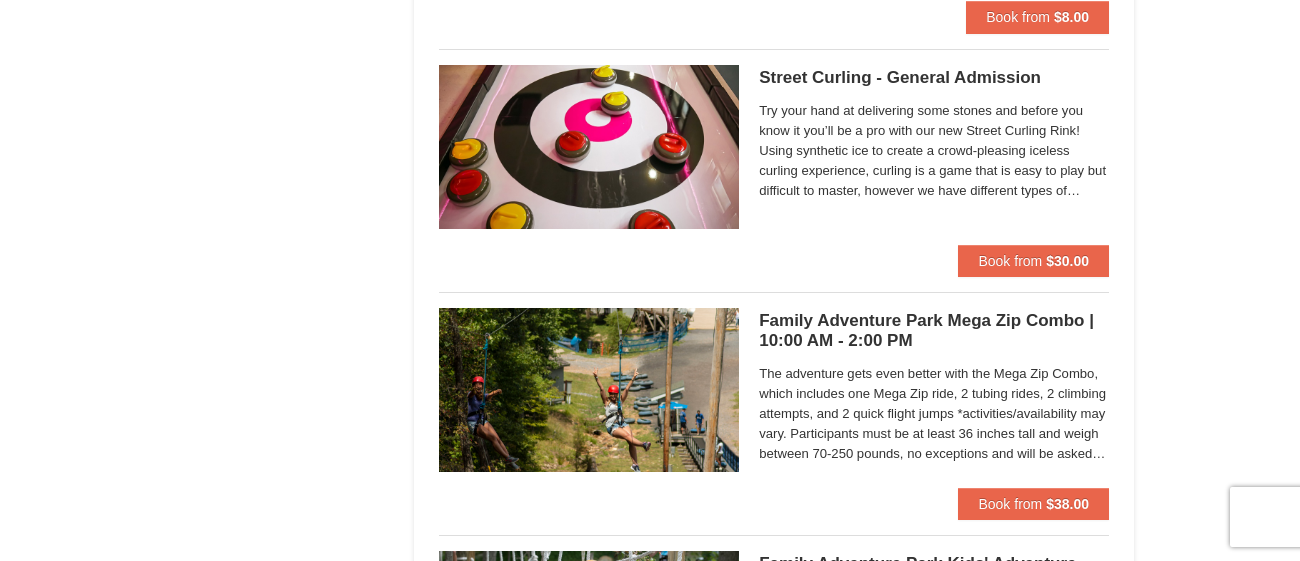 scroll, scrollTop: 4077, scrollLeft: 0, axis: vertical 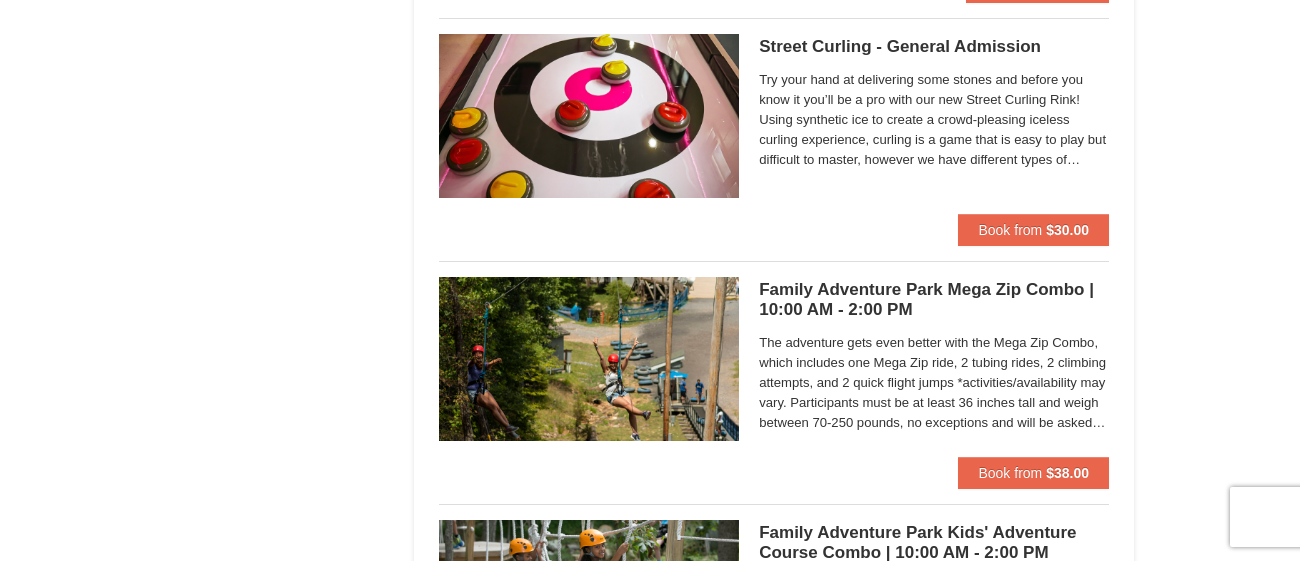 click on "Family Adventure Park Mega Zip Combo | 10:00 AM - 2:00 PM  Massanutten Family Adventure Park" at bounding box center (934, 300) 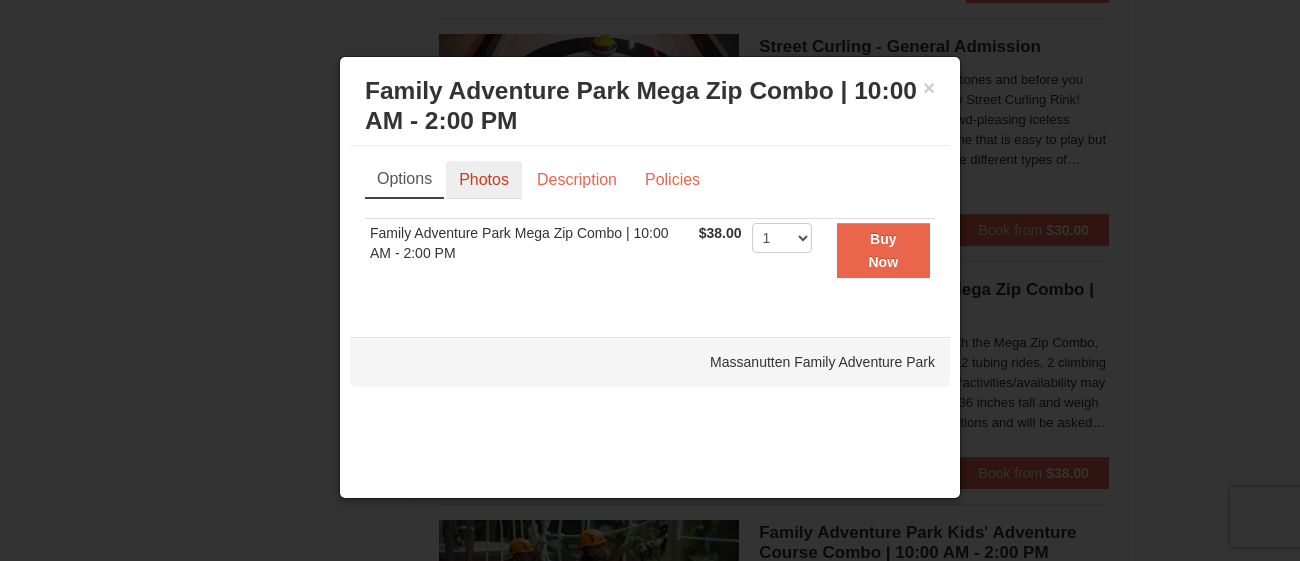click on "Photos" at bounding box center (484, 180) 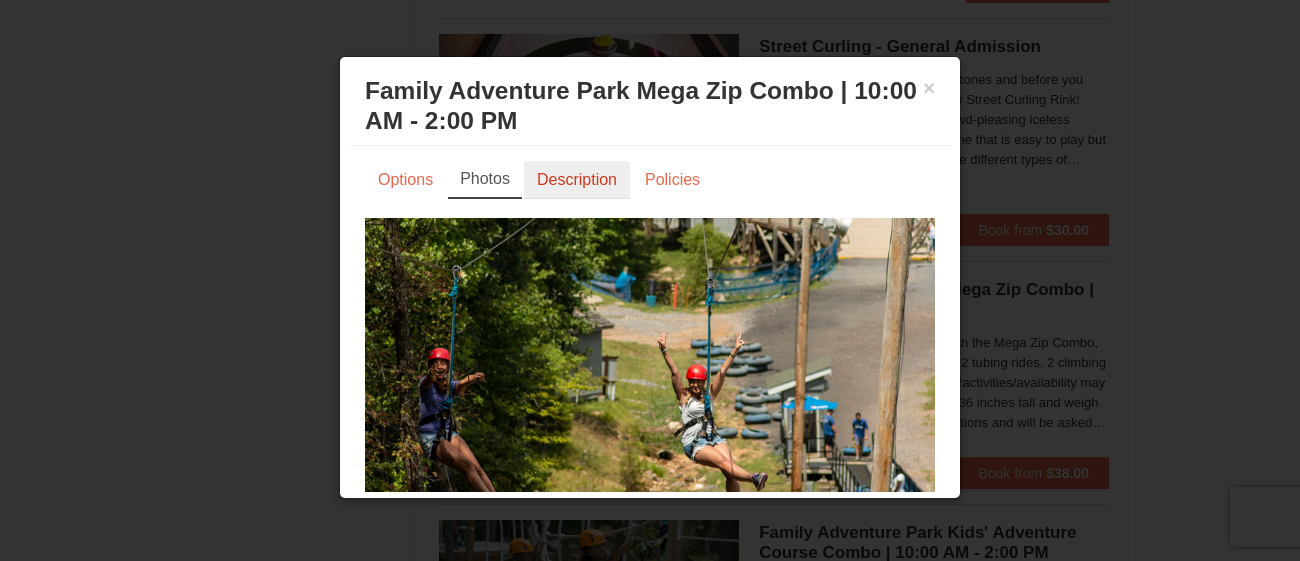 click on "Description" at bounding box center [577, 180] 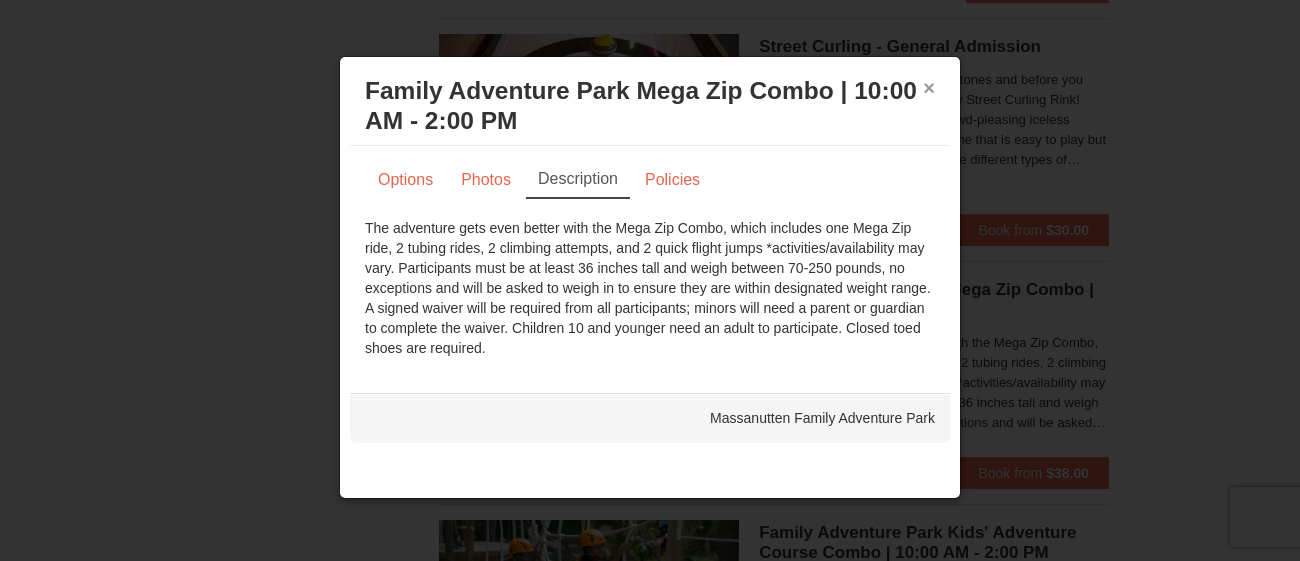 click on "×" at bounding box center [929, 88] 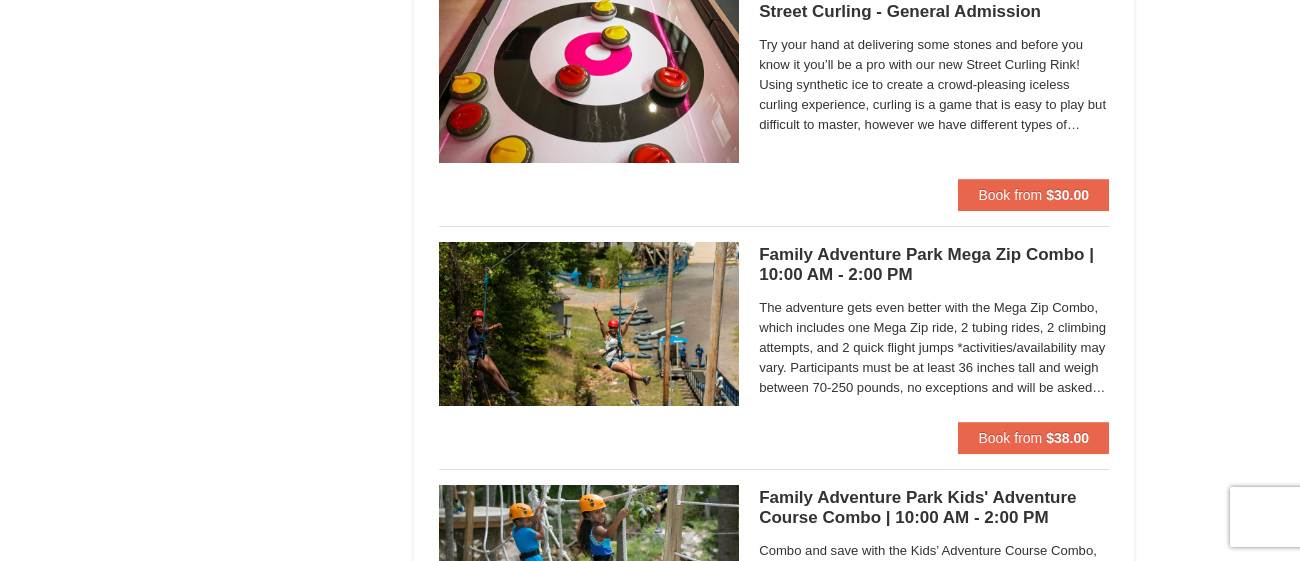 scroll, scrollTop: 4116, scrollLeft: 0, axis: vertical 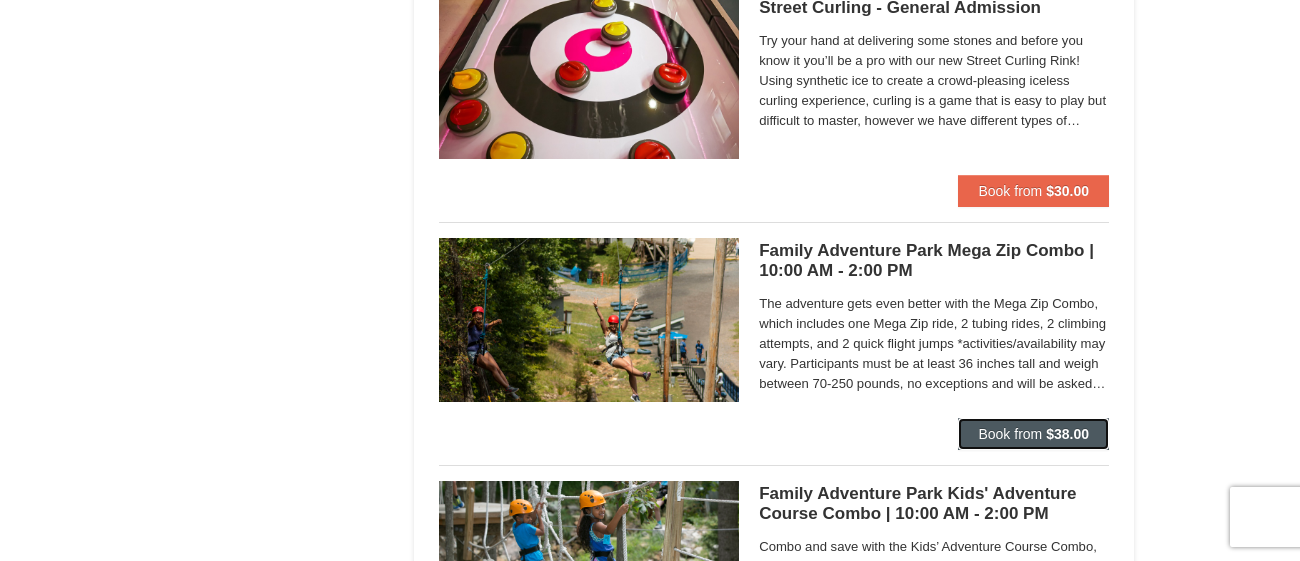 click on "Book from   $38.00" at bounding box center (1033, 434) 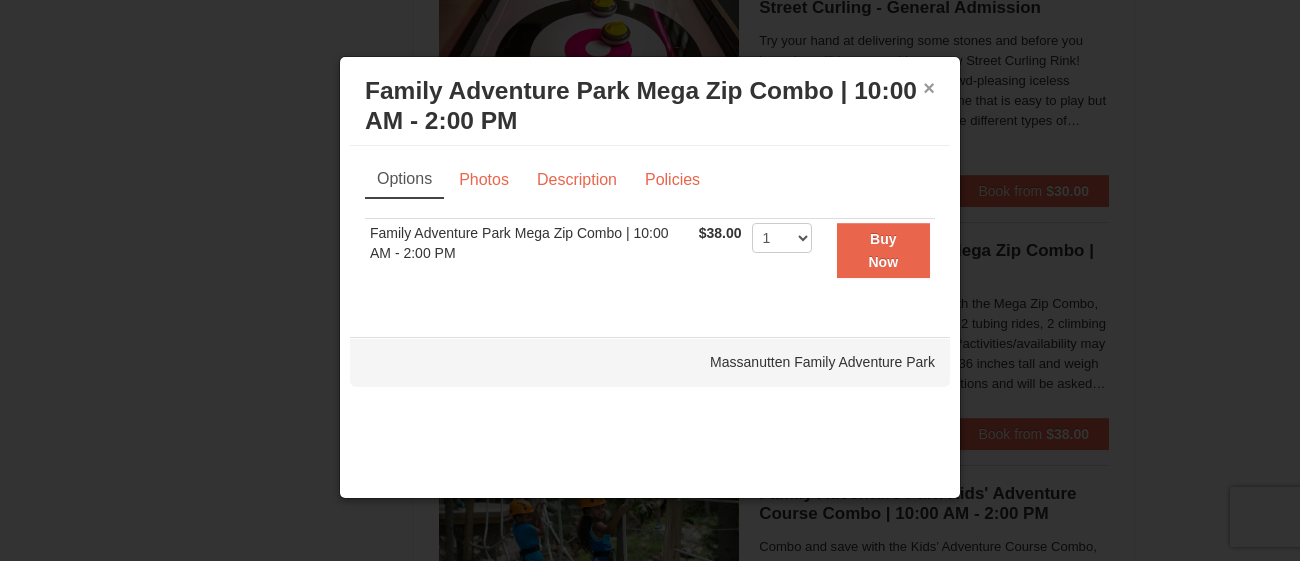 click on "×" at bounding box center (929, 88) 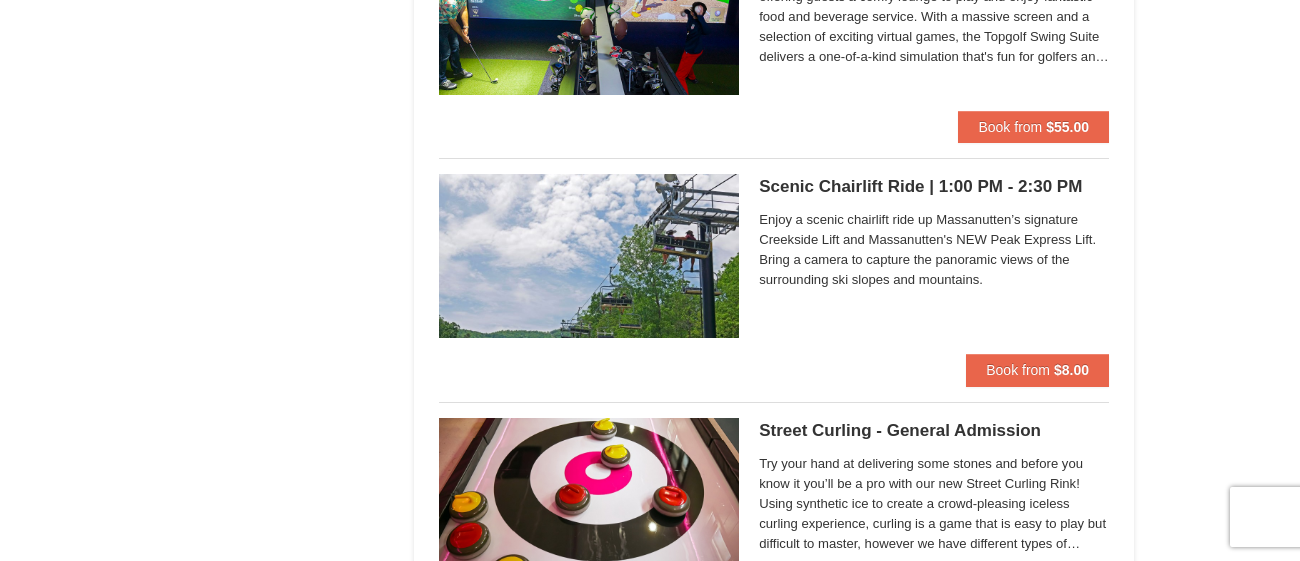 scroll, scrollTop: 3637, scrollLeft: 0, axis: vertical 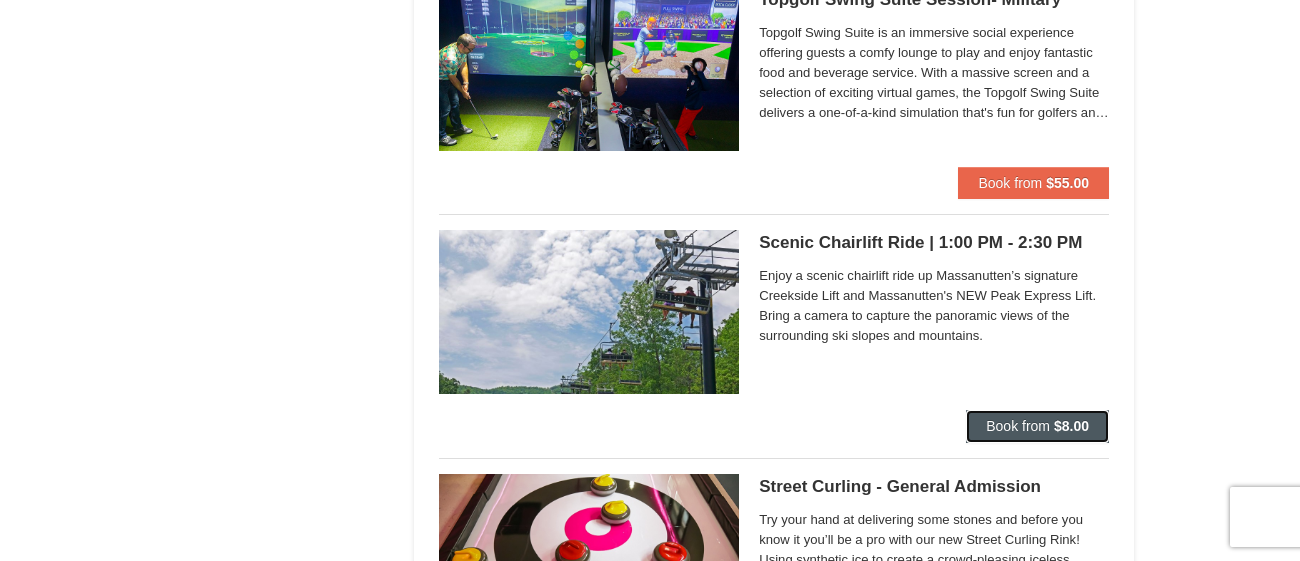 click on "Book from" at bounding box center [1018, 426] 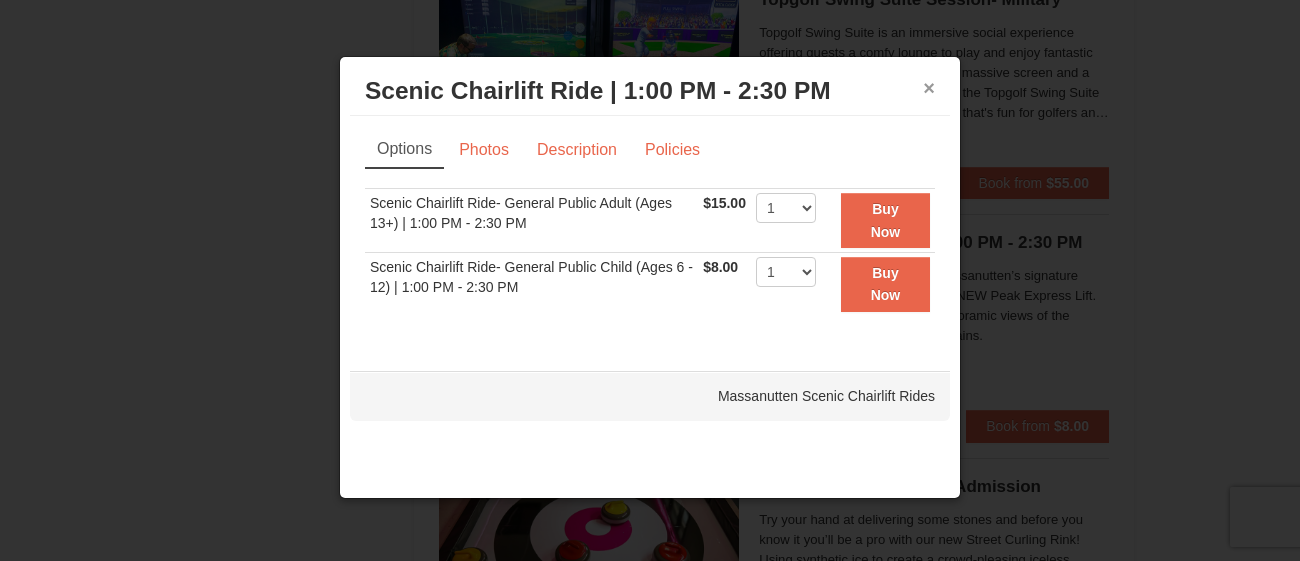click on "×" at bounding box center [929, 88] 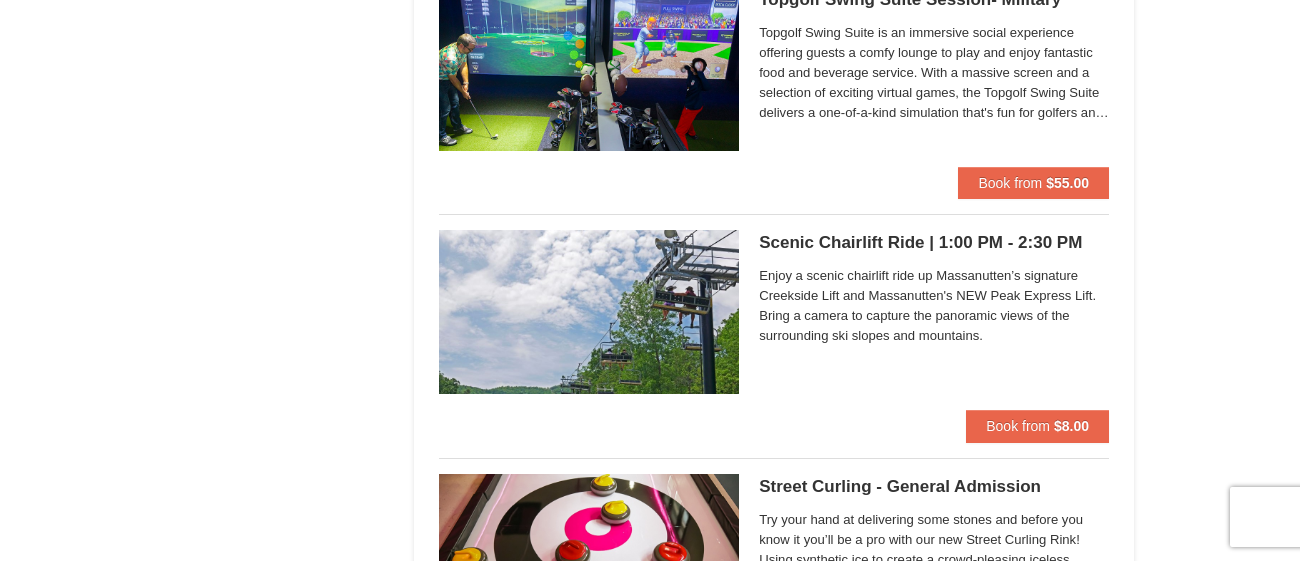 click at bounding box center (589, 312) 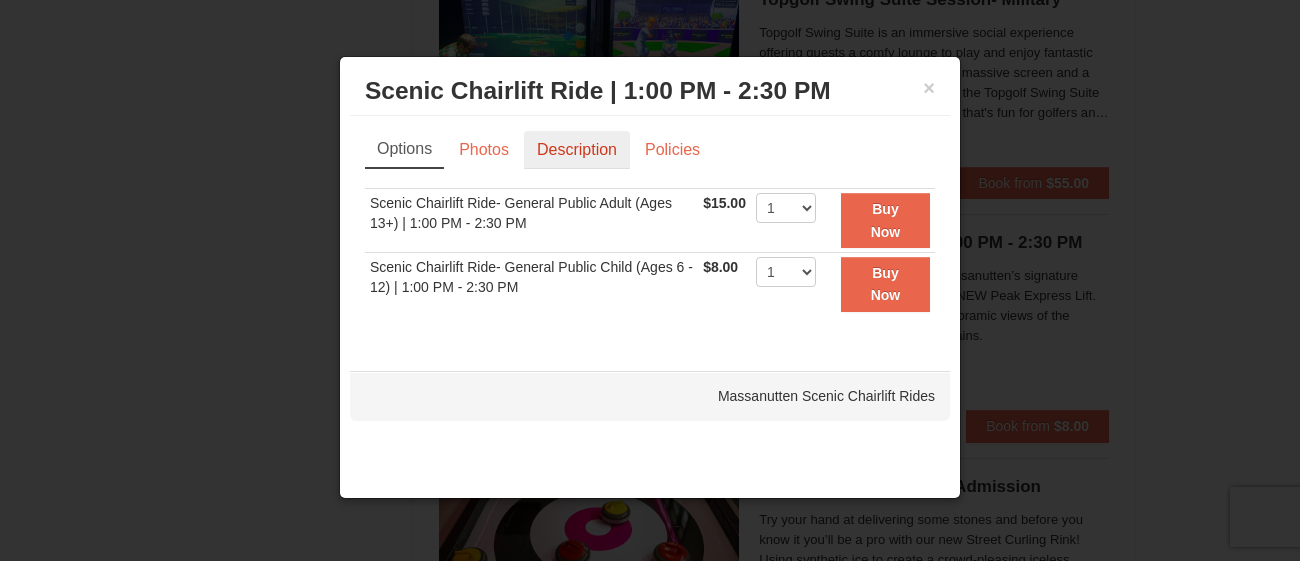click on "Description" at bounding box center (577, 150) 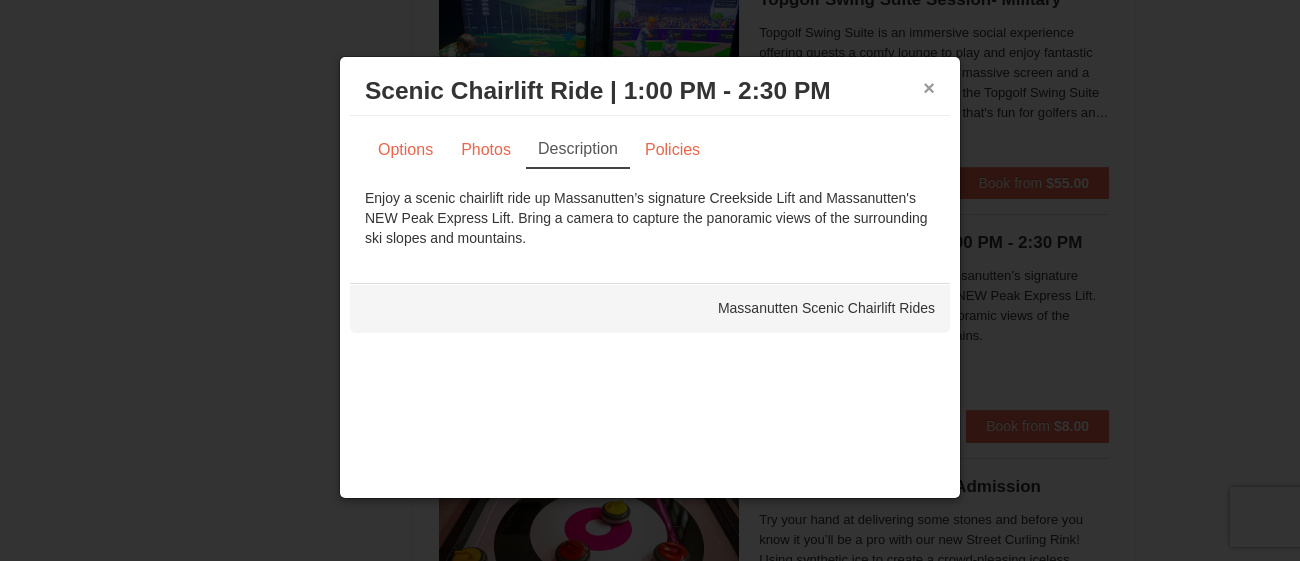 click on "×" at bounding box center (929, 88) 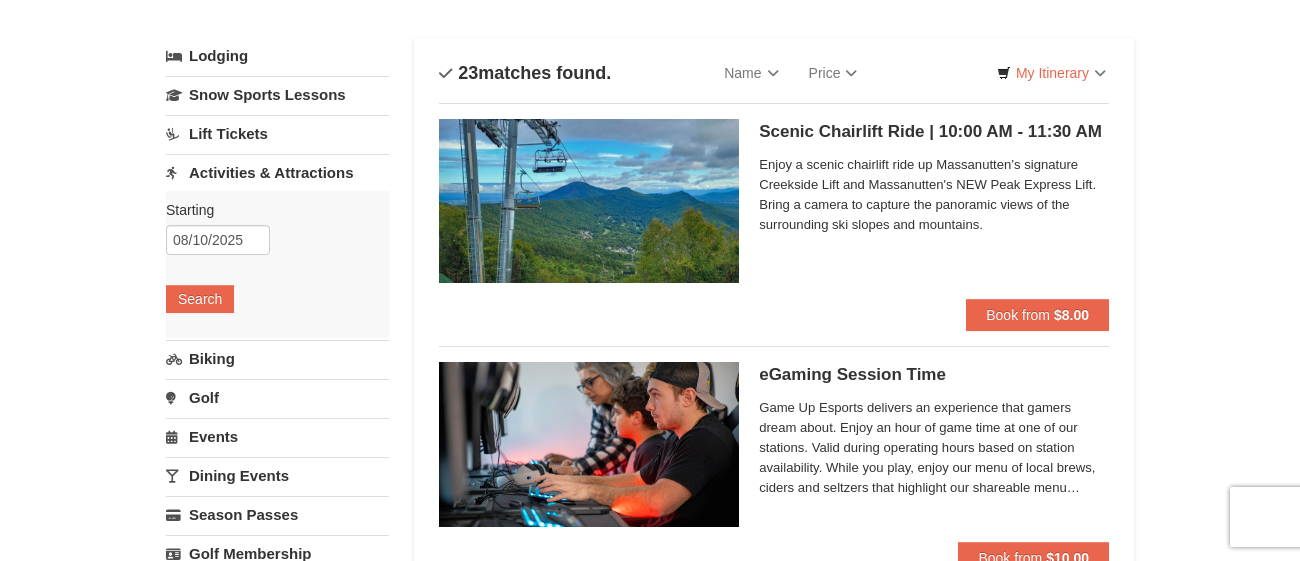 scroll, scrollTop: 79, scrollLeft: 0, axis: vertical 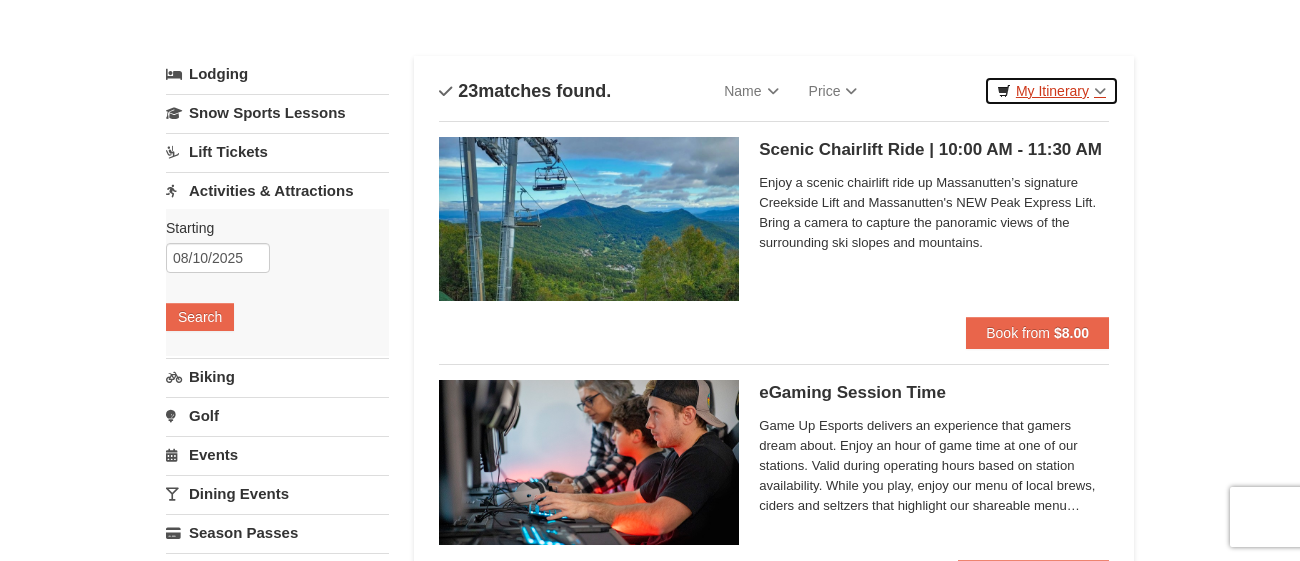 click on "My Itinerary" at bounding box center [1051, 91] 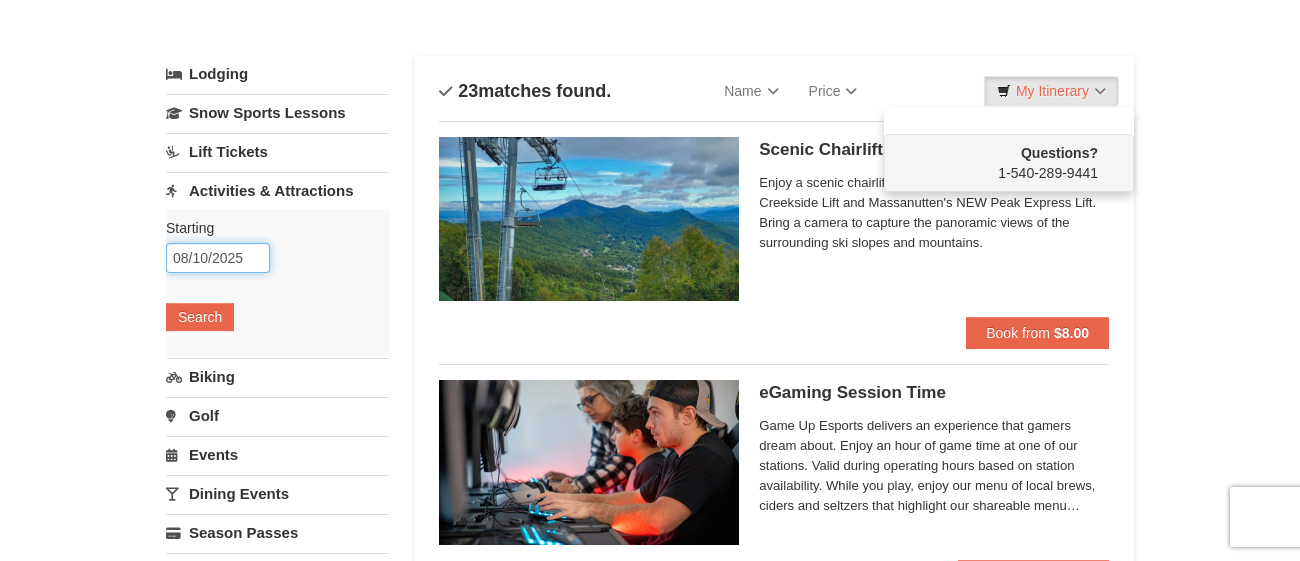 click on "08/10/2025" at bounding box center (218, 258) 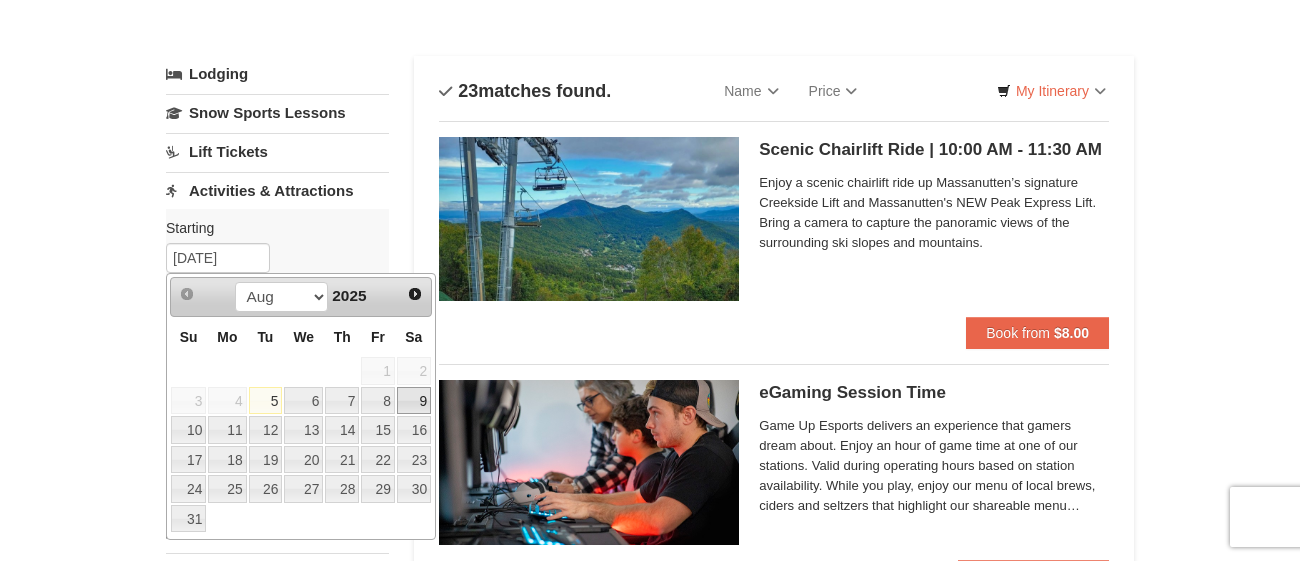 click on "9" at bounding box center (414, 401) 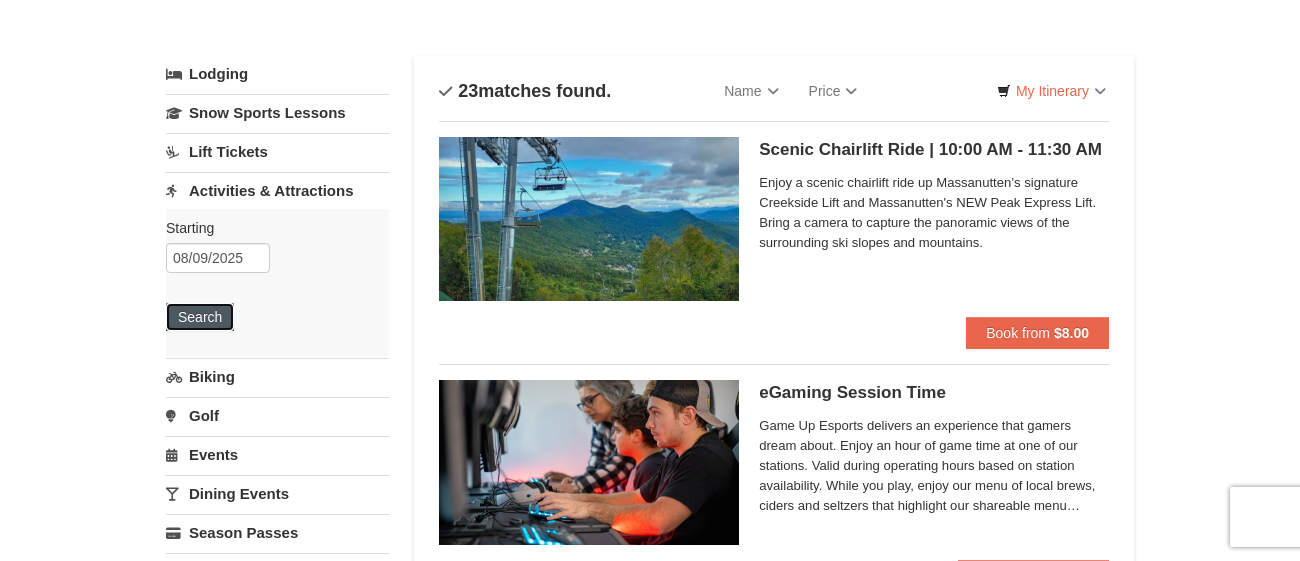 click on "Search" at bounding box center [200, 317] 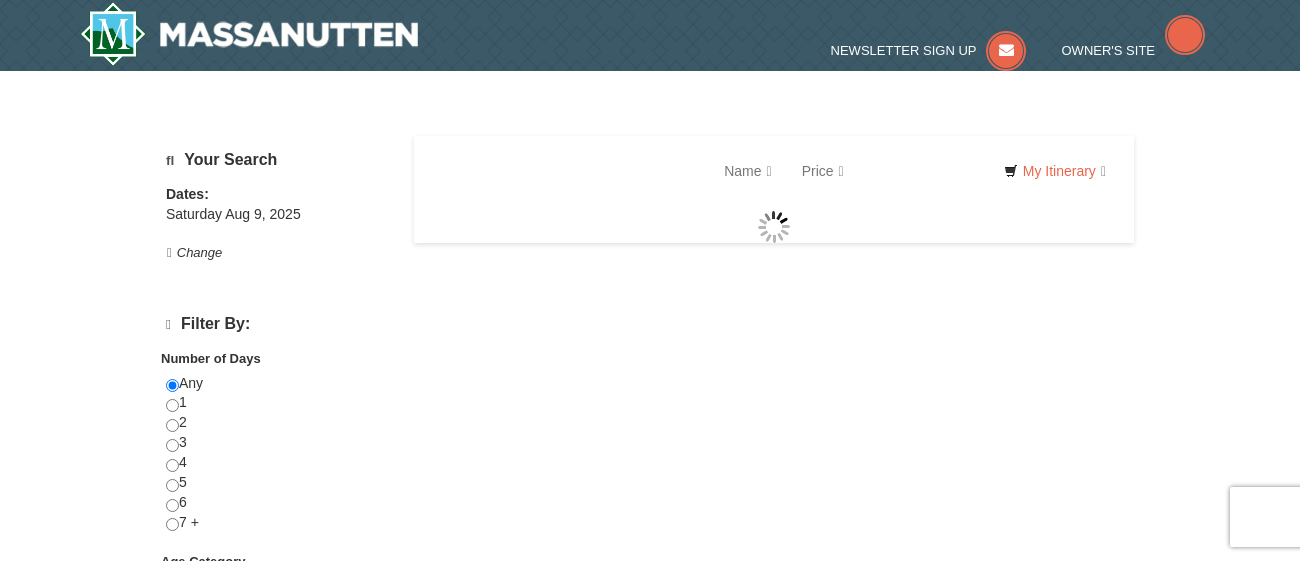 scroll, scrollTop: 0, scrollLeft: 0, axis: both 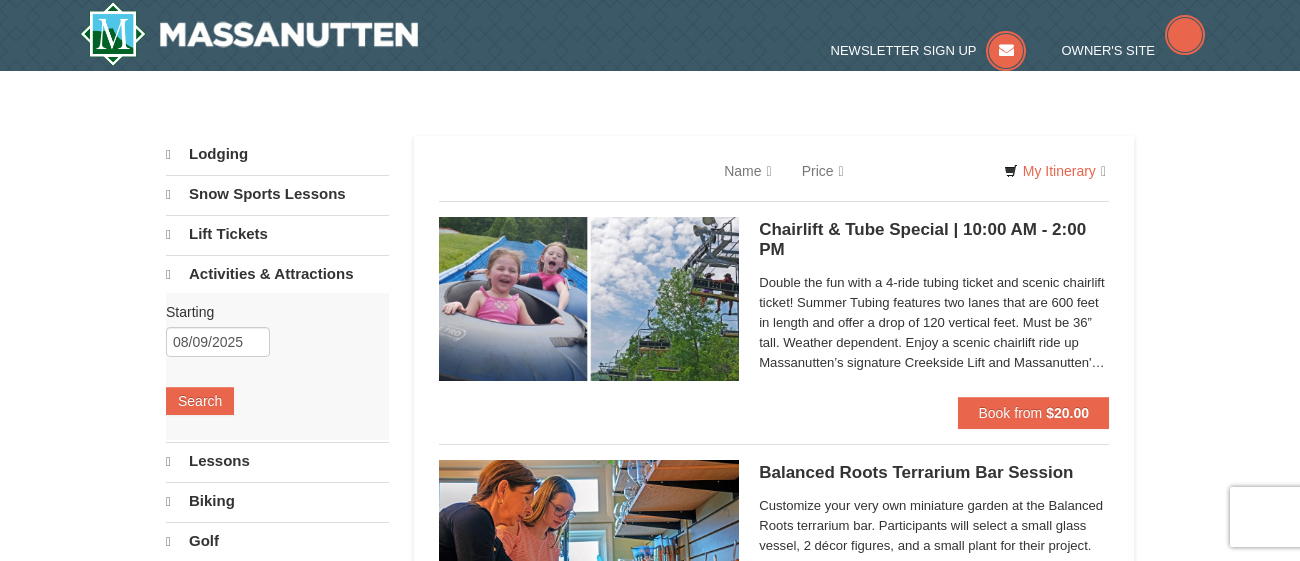 select on "8" 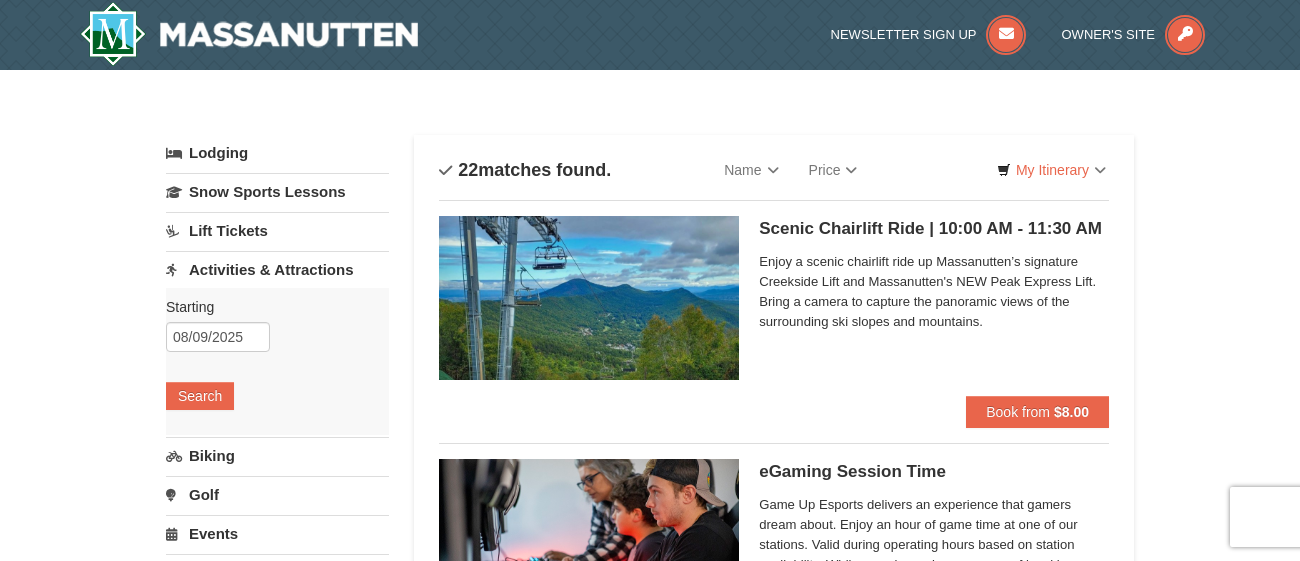 scroll, scrollTop: 0, scrollLeft: 0, axis: both 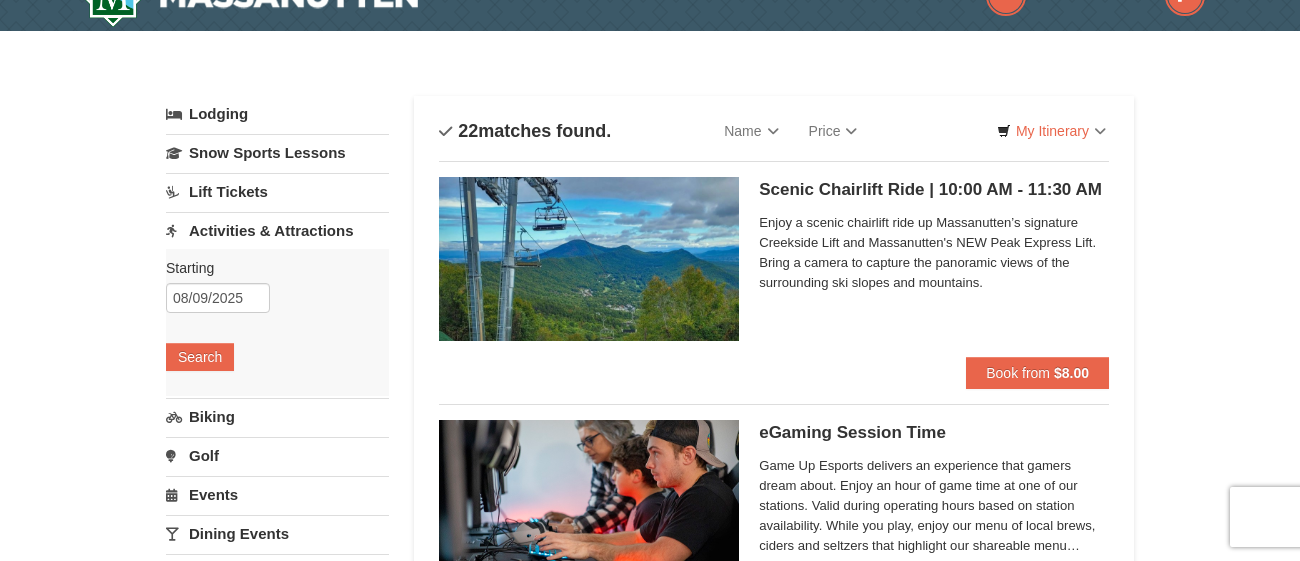 click on "×
Categories
List
Filter
My Itinerary
Questions?  1-540-289-9441
Lodging
Arrival Please format dates MM/DD/YYYY Please format dates MM/DD/YYYY
08/09/2025
Departure Please format dates MM/DD/YYYY Please format dates MM/DD/YYYY
08/11/2025
2 0" at bounding box center [650, 2801] 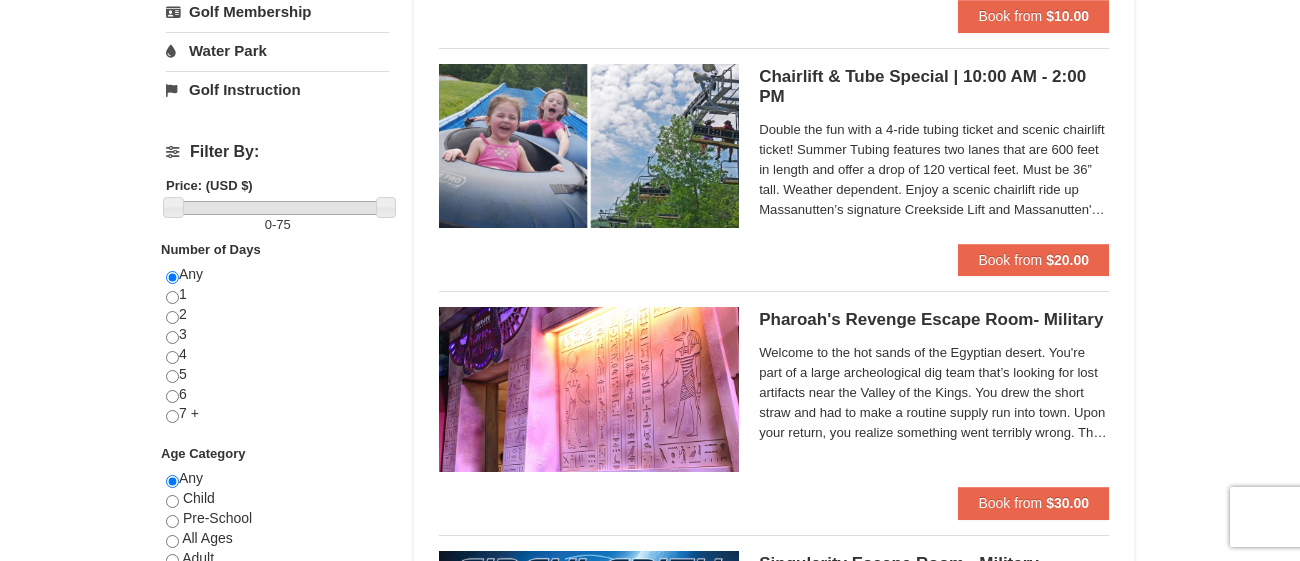 scroll, scrollTop: 679, scrollLeft: 0, axis: vertical 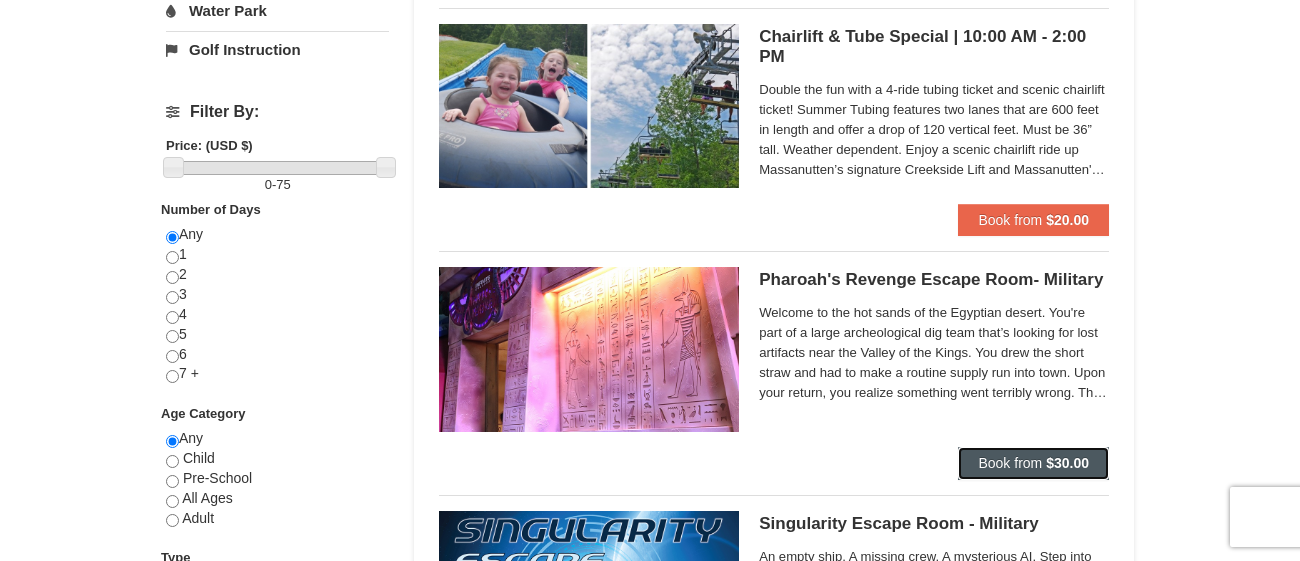 click on "Book from   $30.00" at bounding box center [1033, 463] 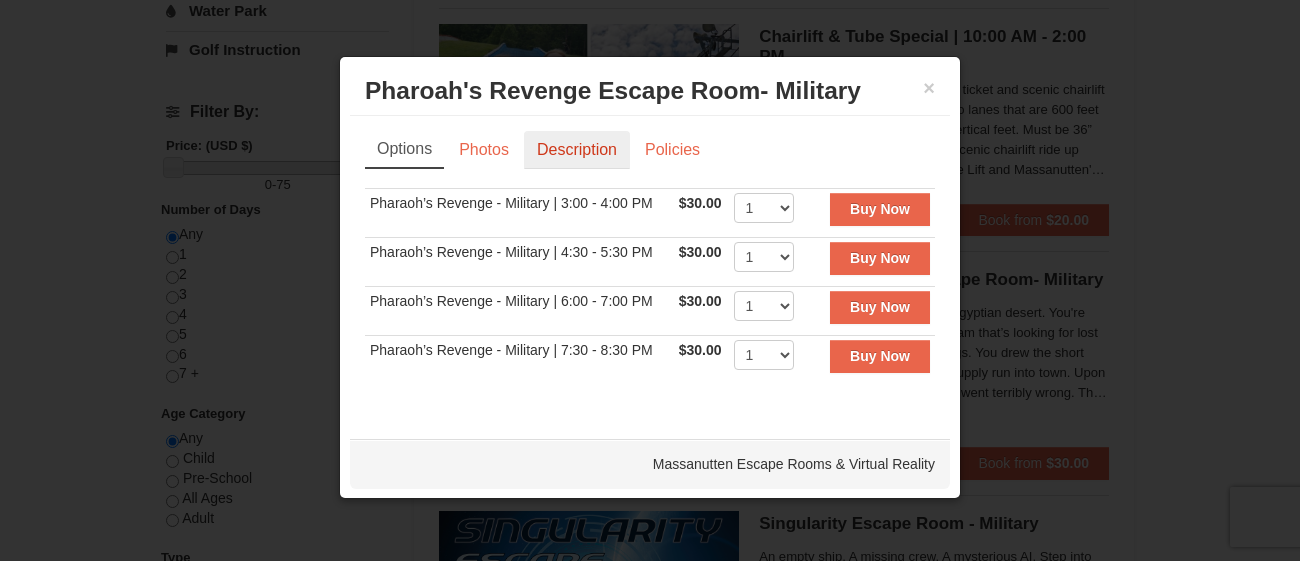 click on "Description" at bounding box center (577, 150) 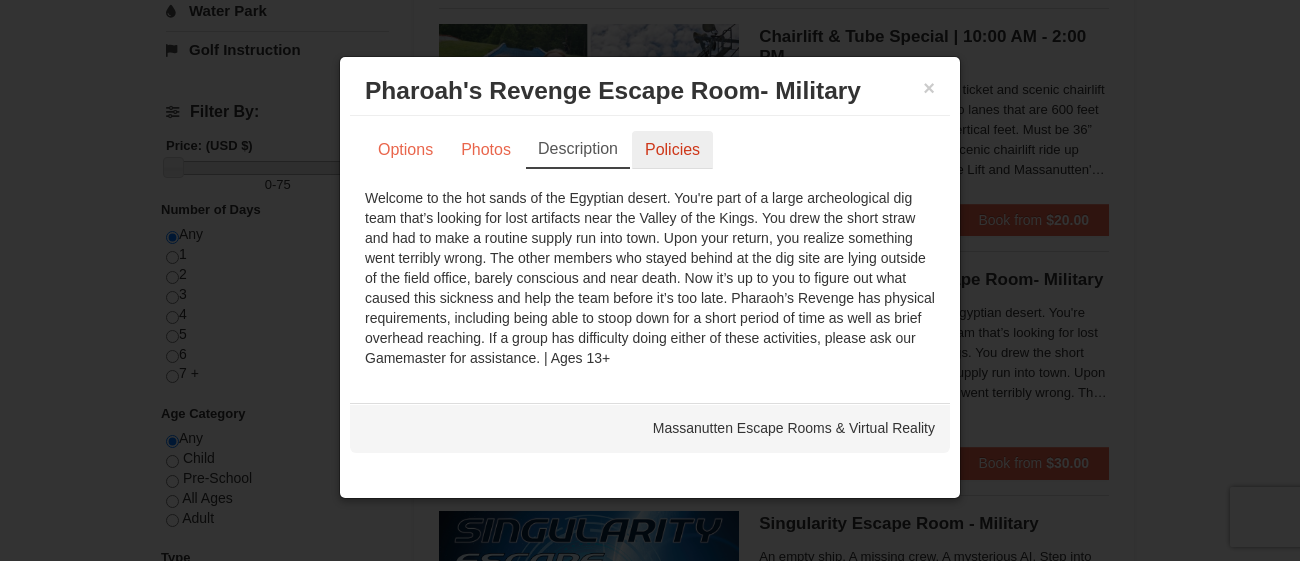 click on "Policies" at bounding box center (672, 150) 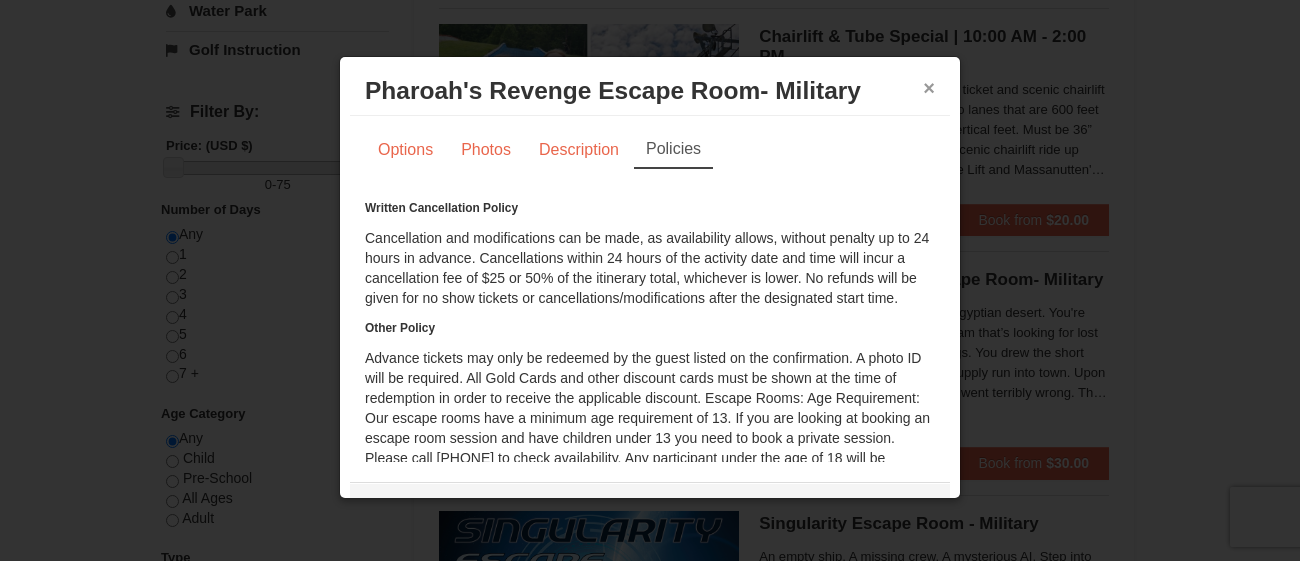 click on "×" at bounding box center [929, 88] 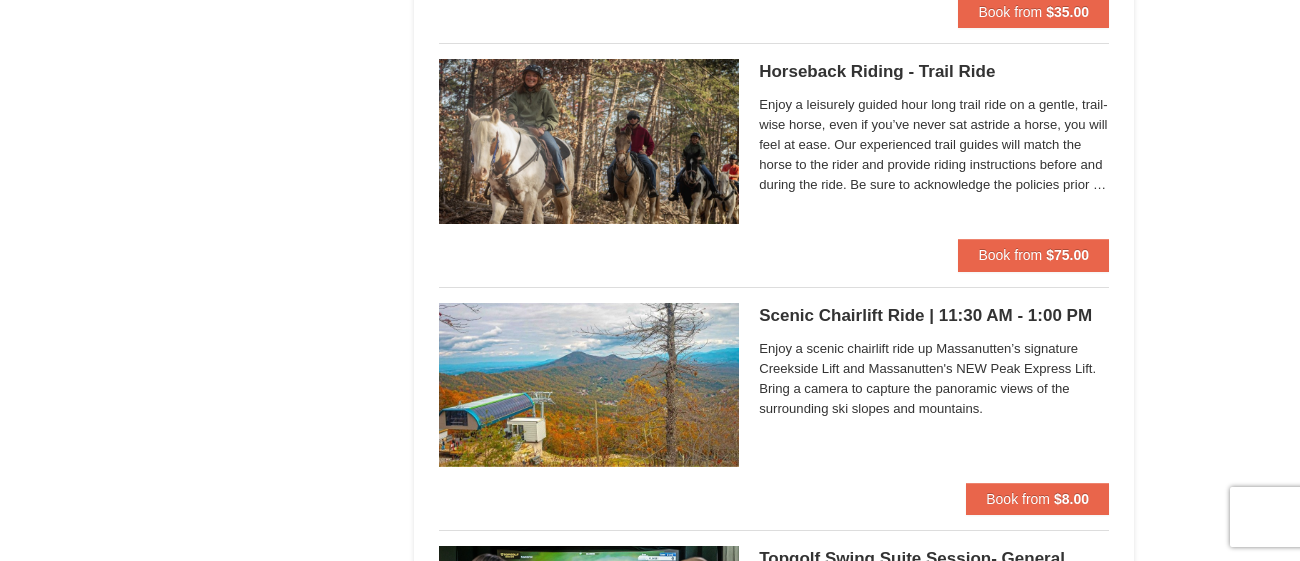 scroll, scrollTop: 2837, scrollLeft: 0, axis: vertical 